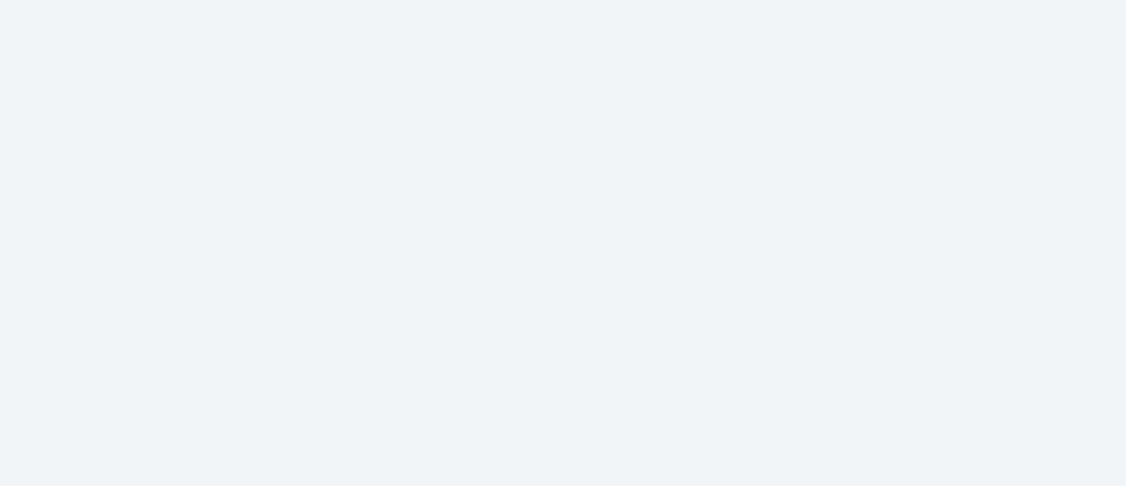 scroll, scrollTop: 0, scrollLeft: 0, axis: both 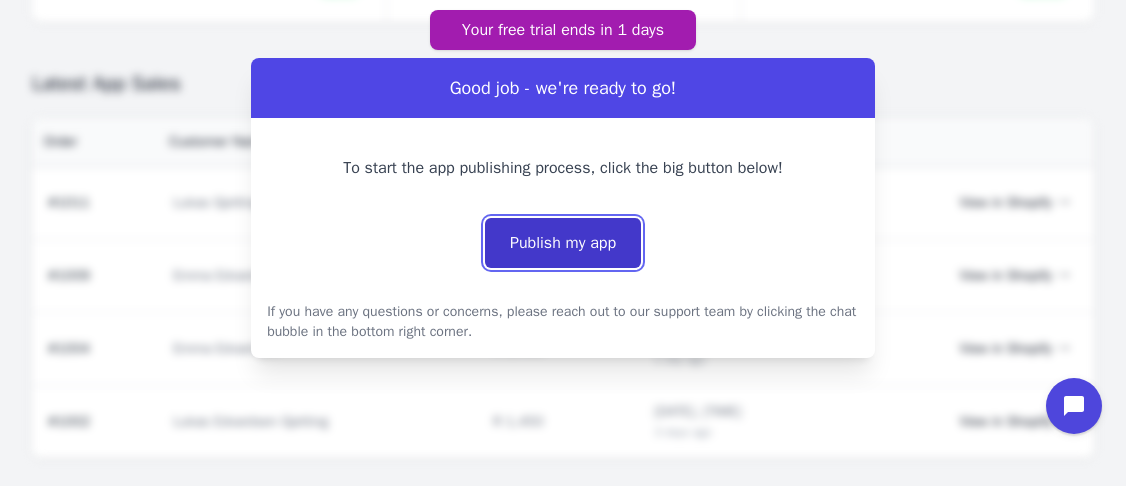 click on "Publish my app" at bounding box center (563, 243) 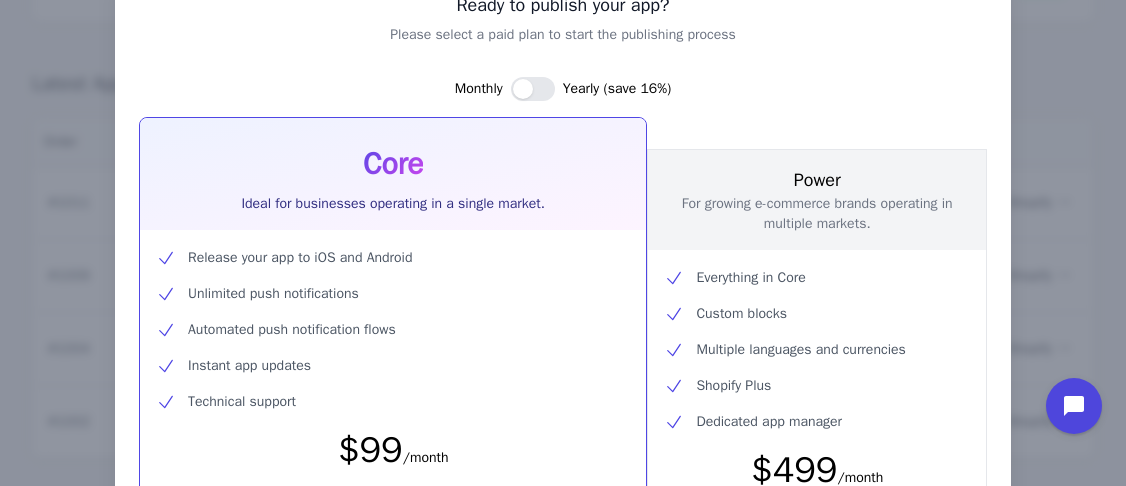 scroll, scrollTop: 69, scrollLeft: 0, axis: vertical 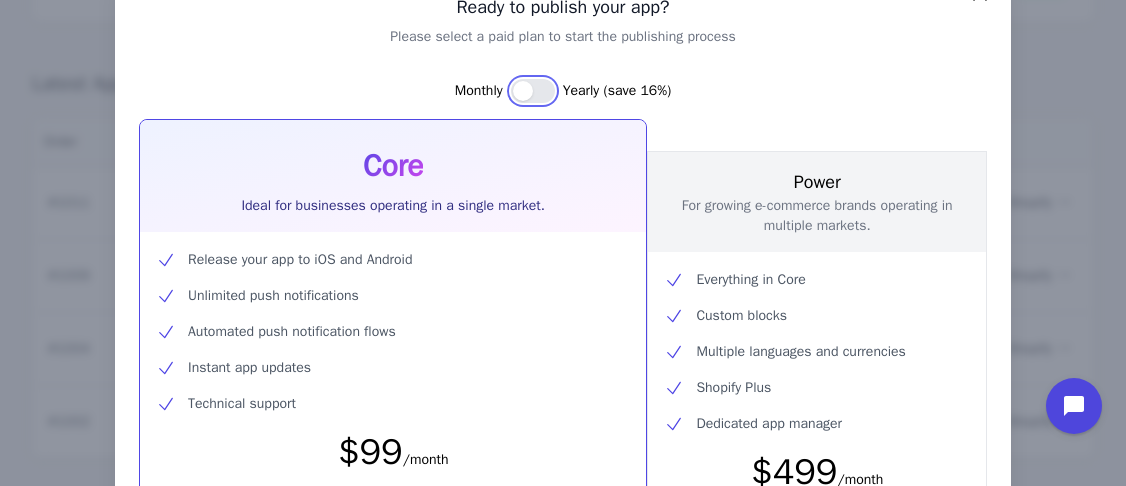 click at bounding box center [533, 91] 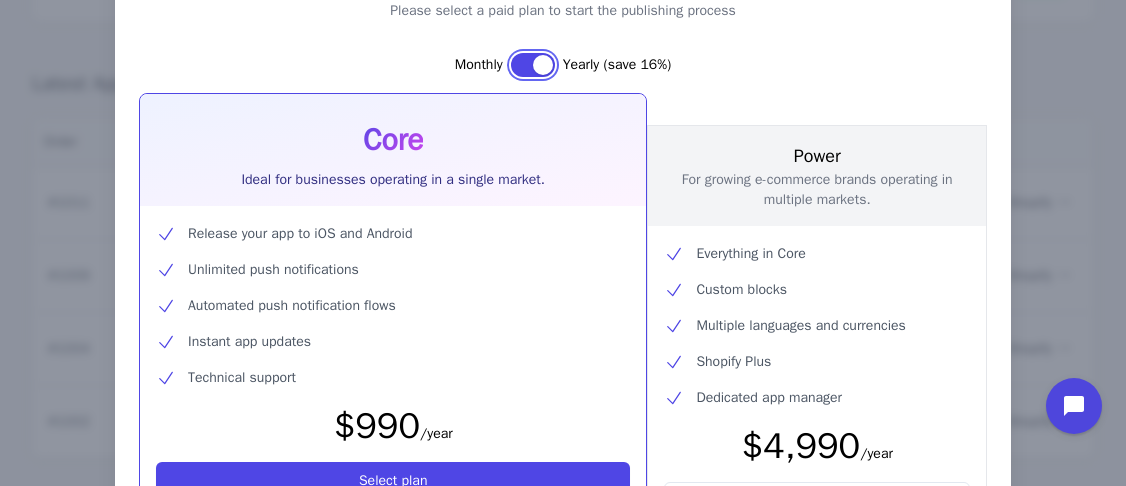 scroll, scrollTop: 91, scrollLeft: 0, axis: vertical 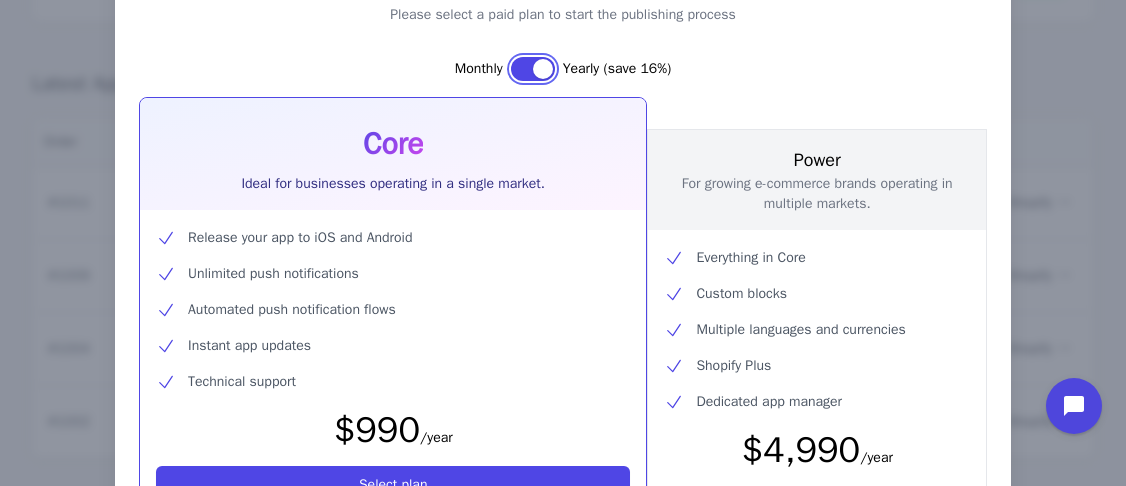 click at bounding box center (533, 69) 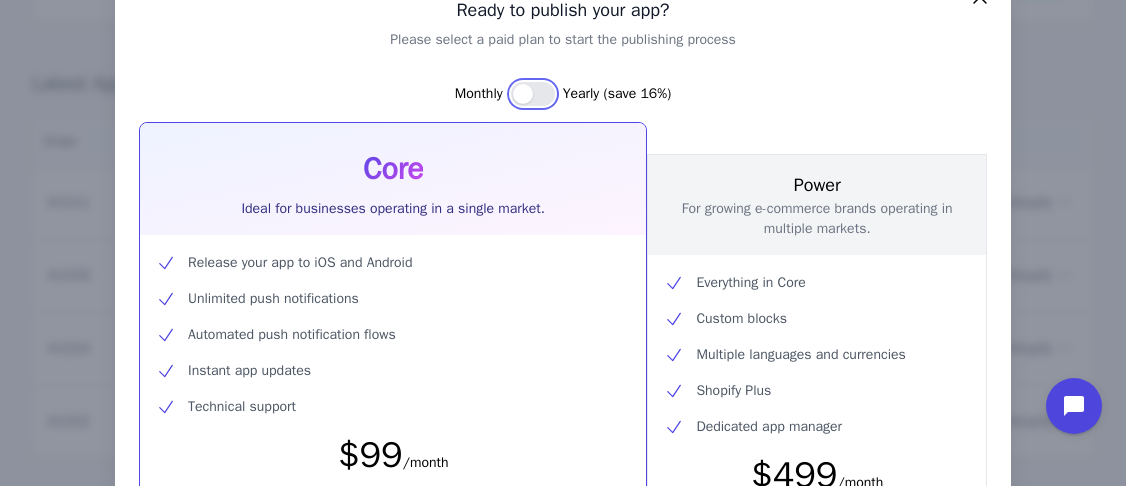 scroll, scrollTop: 63, scrollLeft: 0, axis: vertical 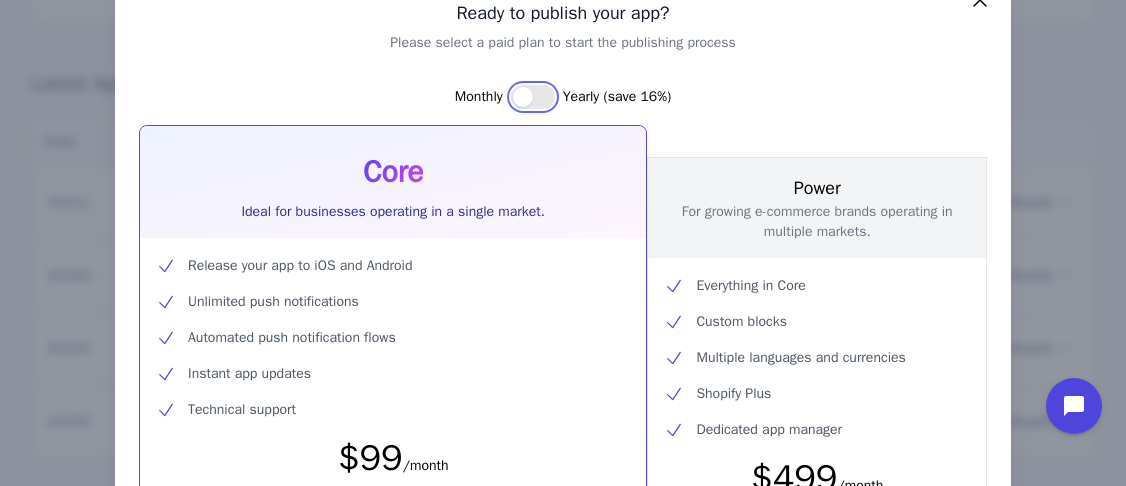click at bounding box center (533, 97) 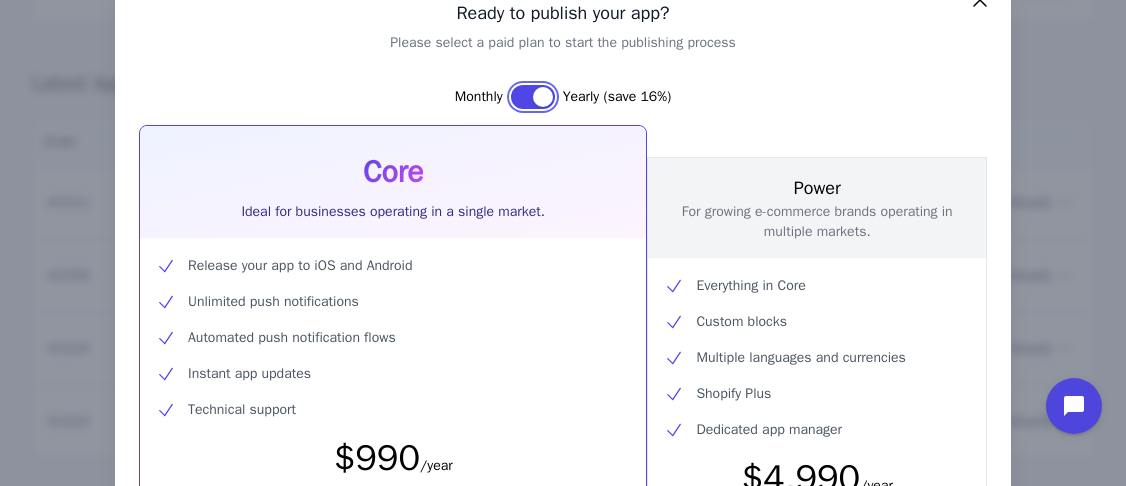click at bounding box center [533, 97] 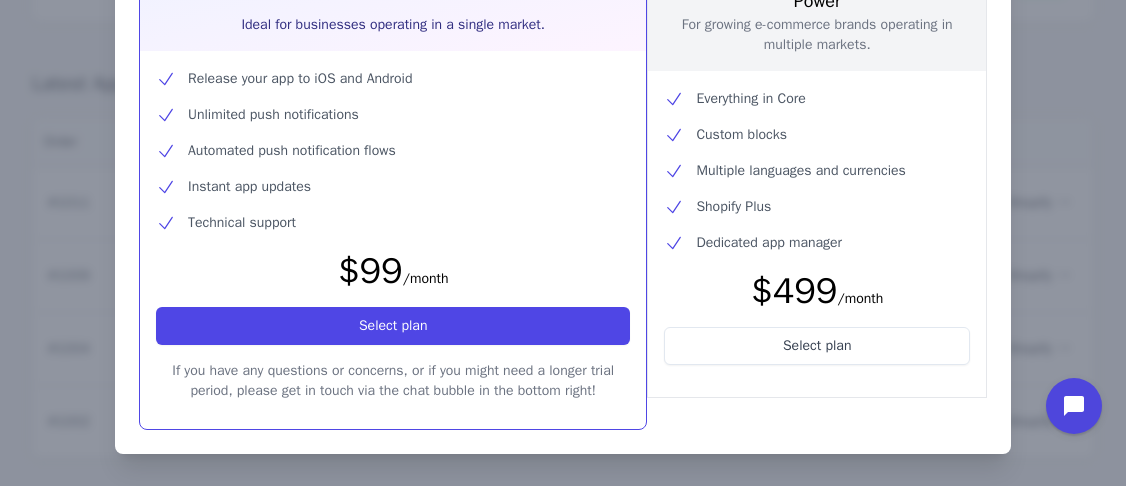 scroll, scrollTop: 0, scrollLeft: 0, axis: both 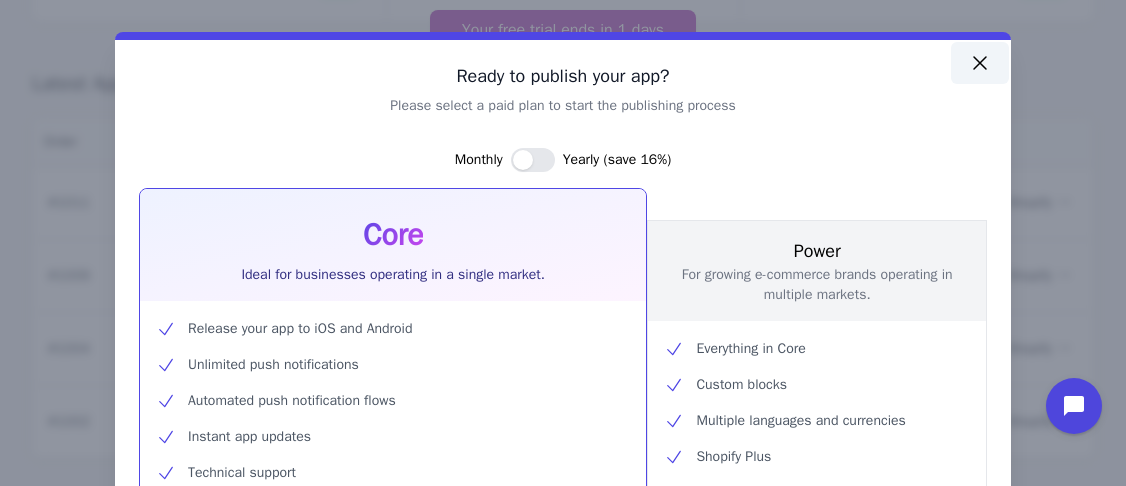 click at bounding box center [980, 63] 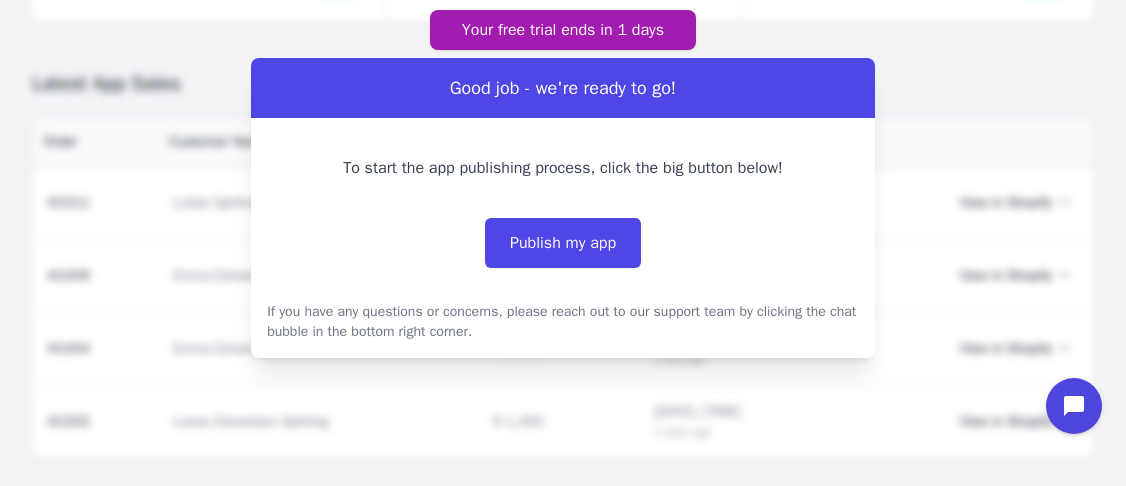 click on "Your free trial ends in   1   days Good job - we're ready to go! To start the app publishing process, click the big button below! Publish my app If you have any questions or concerns, please reach out to our support team by clicking the chat bubble in the bottom right corner." at bounding box center [563, 184] 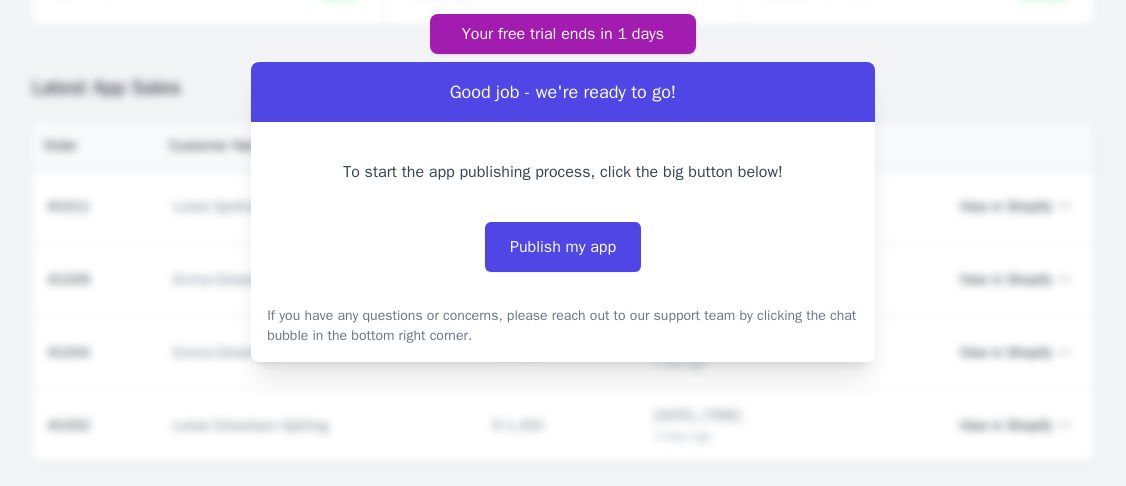 scroll, scrollTop: 218, scrollLeft: 0, axis: vertical 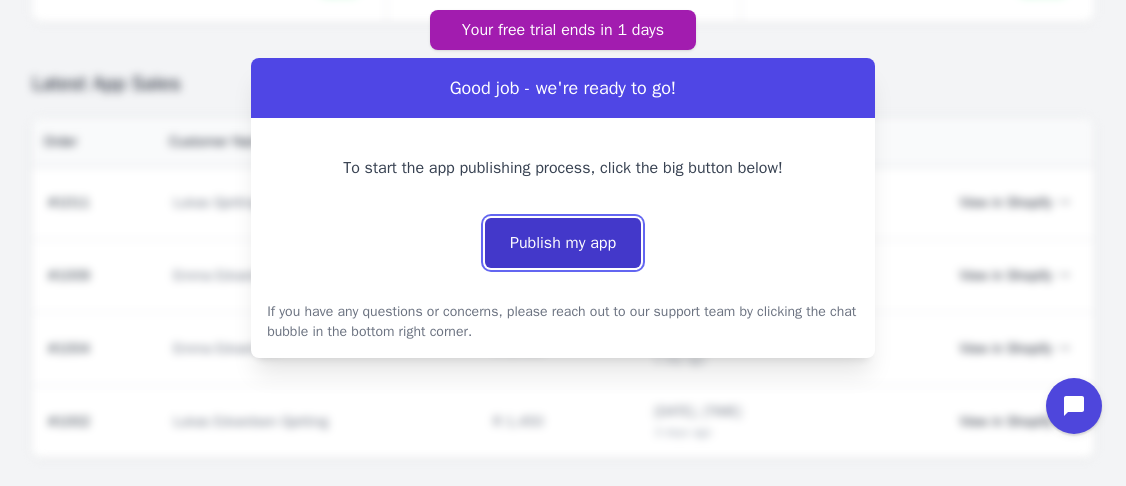 click on "Publish my app" at bounding box center [563, 243] 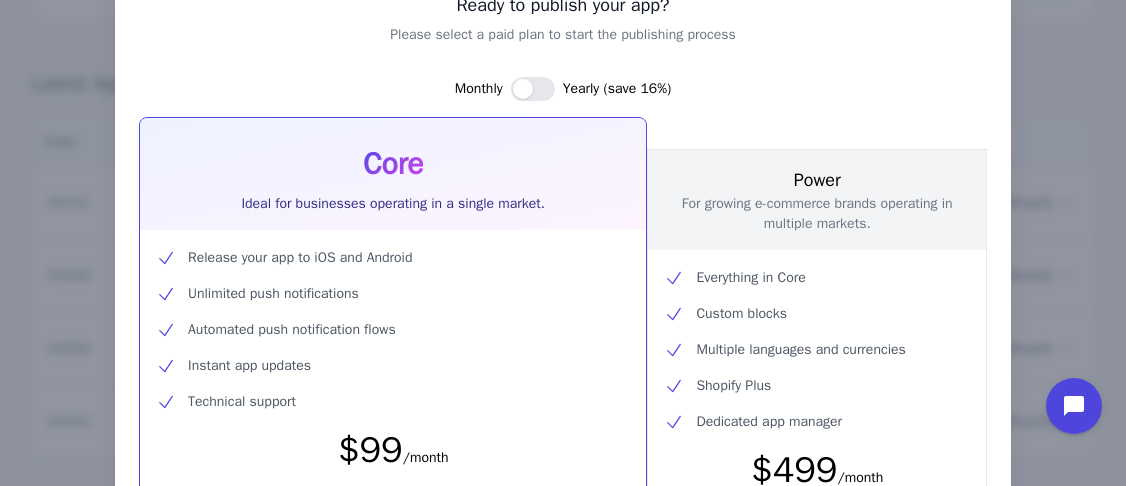 scroll, scrollTop: 69, scrollLeft: 0, axis: vertical 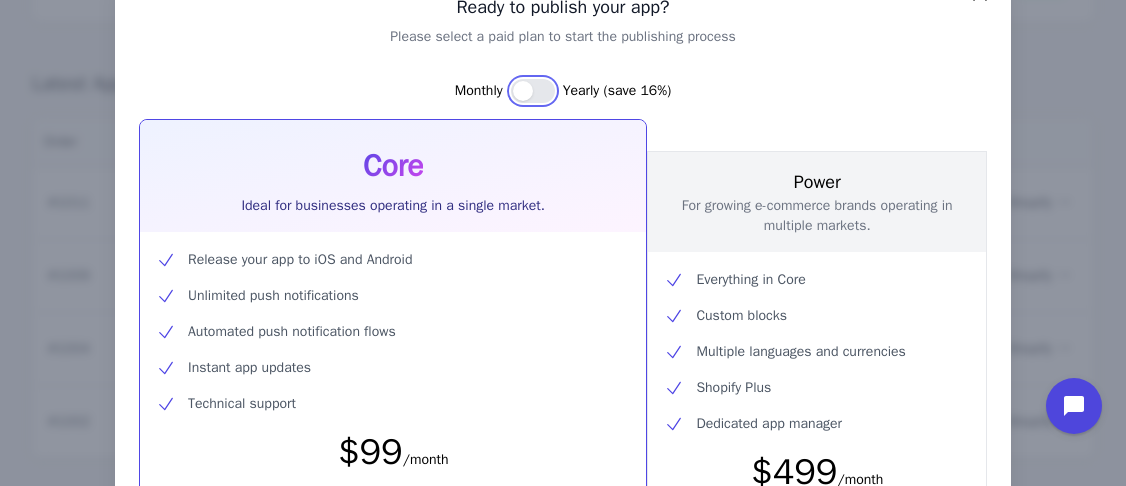 click at bounding box center (533, 91) 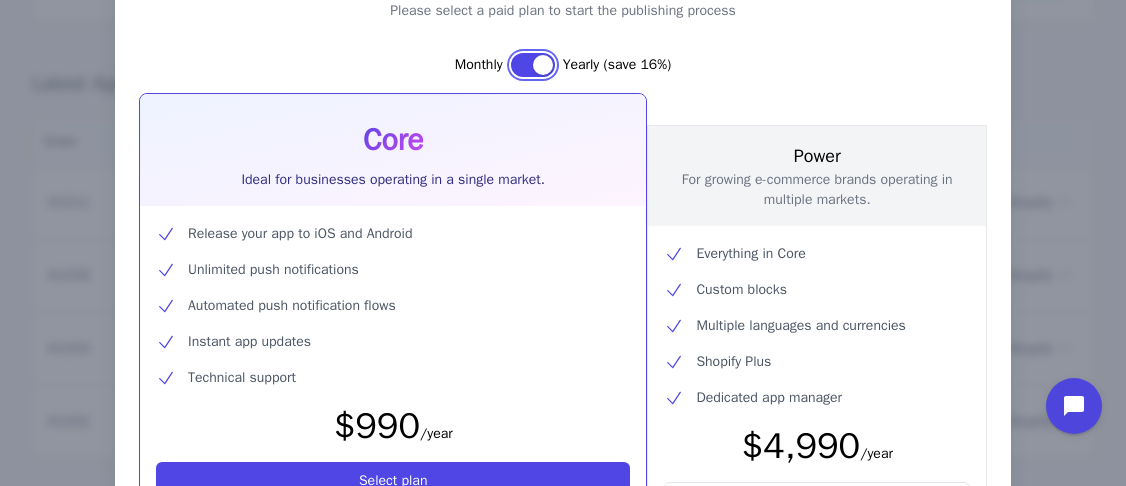 scroll, scrollTop: 91, scrollLeft: 0, axis: vertical 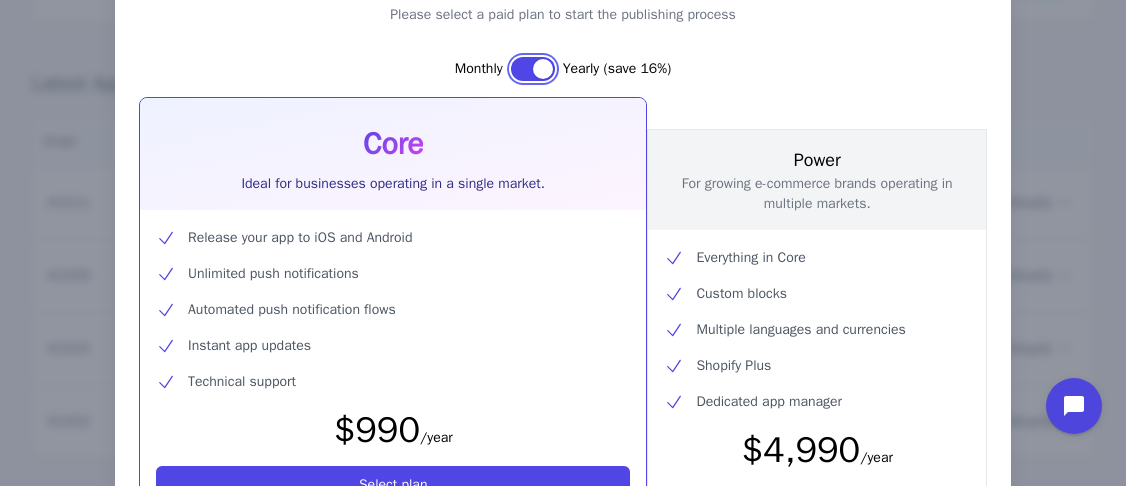 click at bounding box center (533, 69) 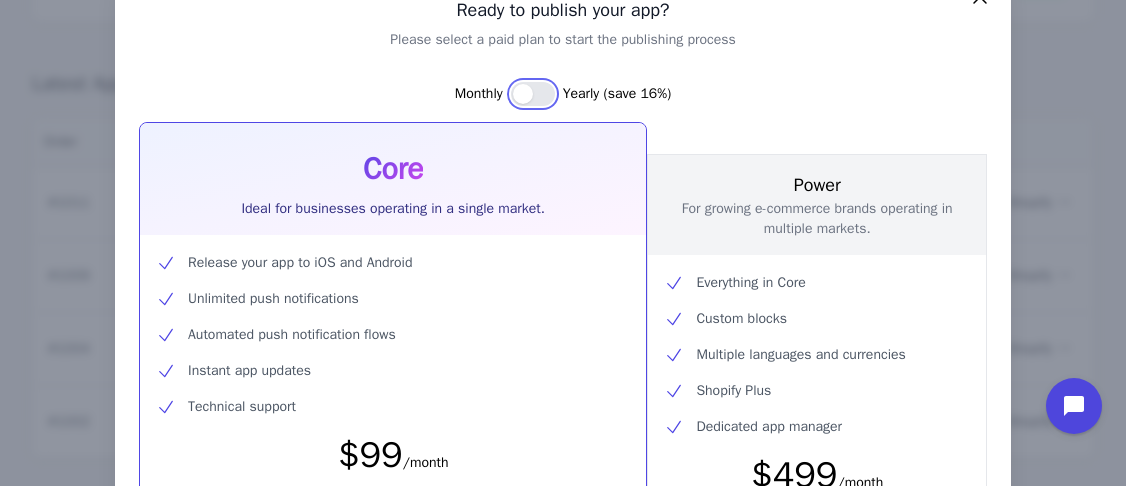 scroll, scrollTop: 63, scrollLeft: 0, axis: vertical 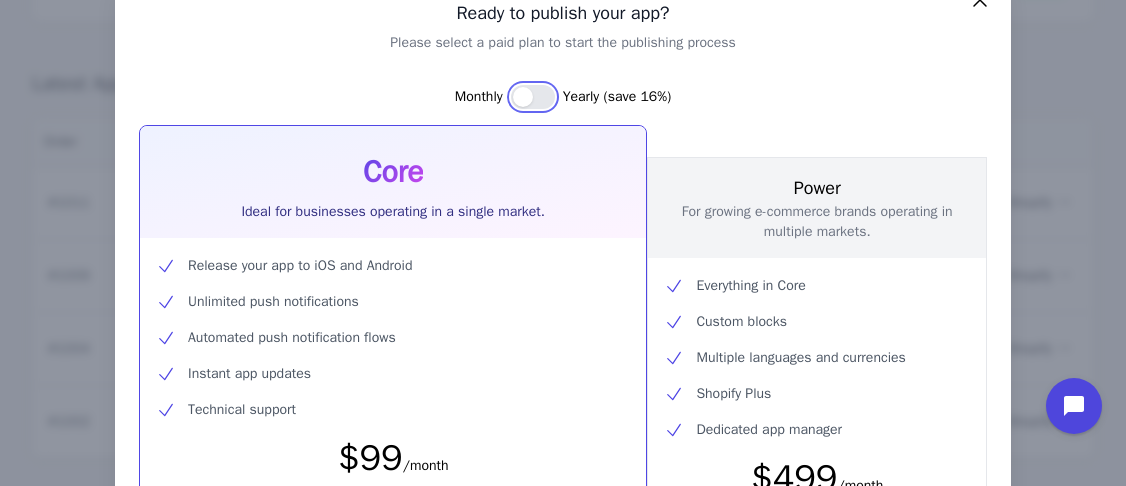 click at bounding box center (533, 97) 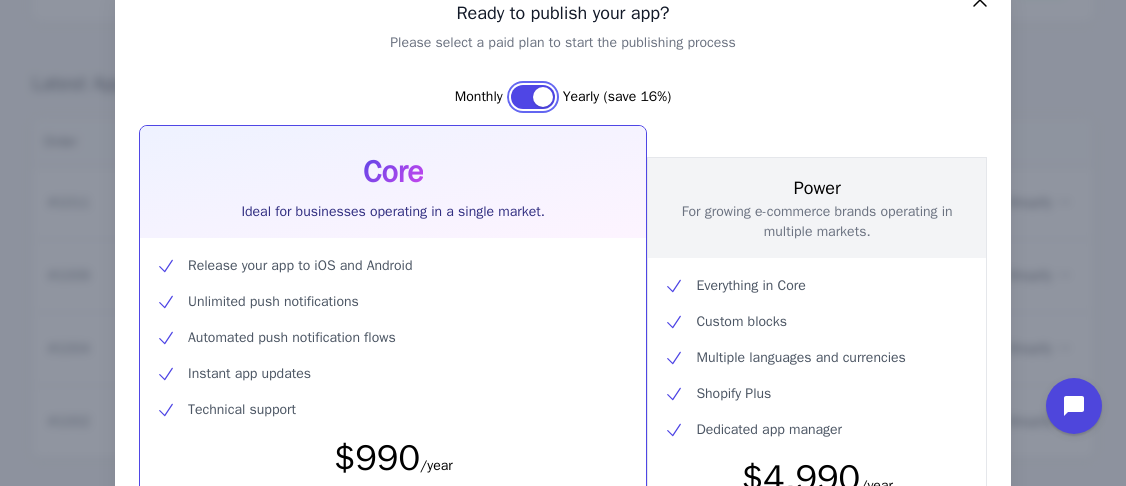 click at bounding box center (533, 97) 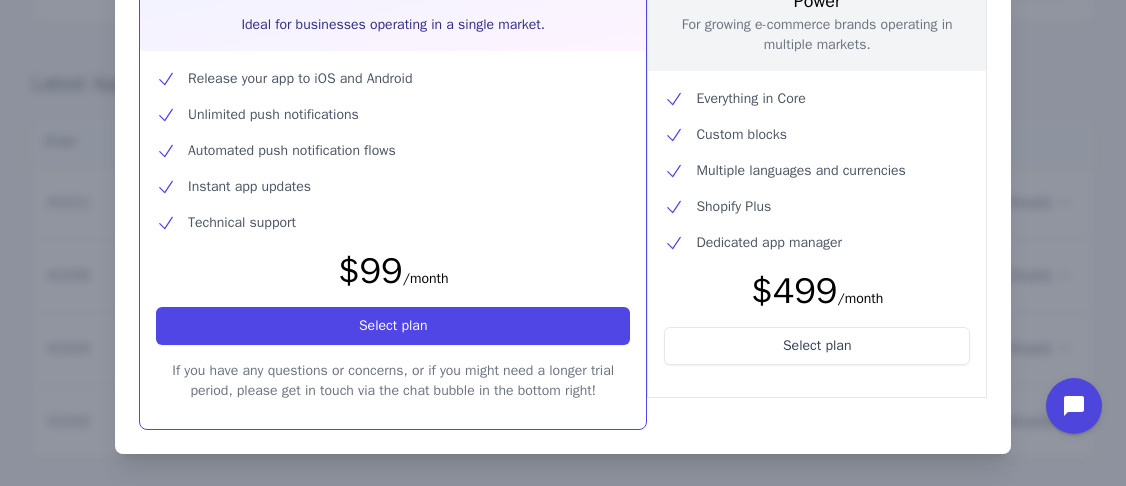scroll, scrollTop: 0, scrollLeft: 0, axis: both 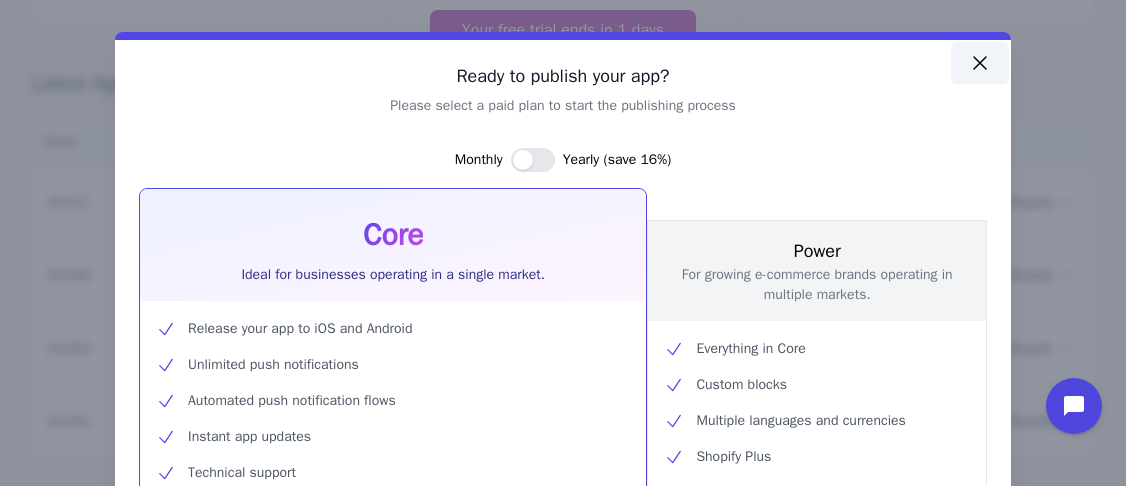 click at bounding box center (980, 63) 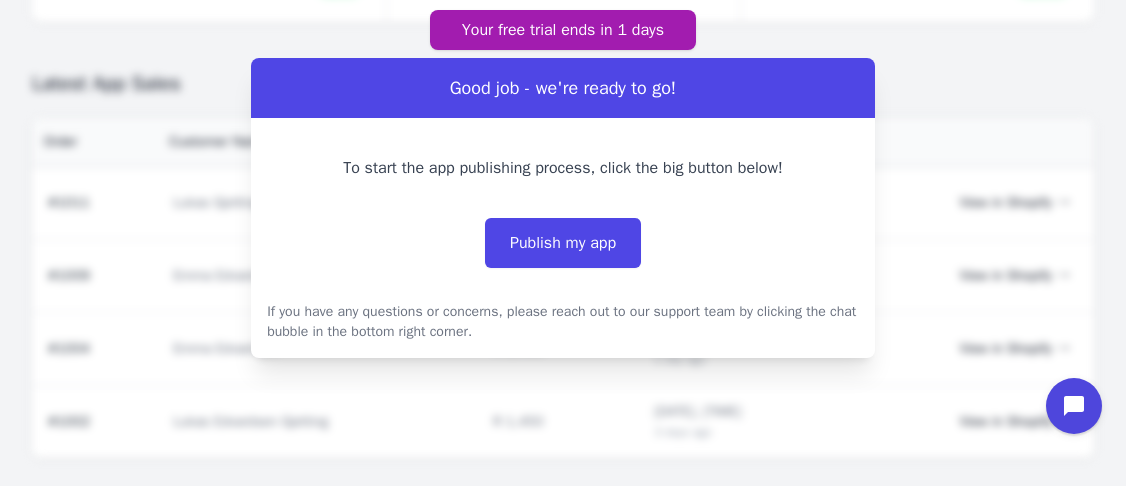 click on "Your free trial ends in   1   days Good job - we're ready to go! To start the app publishing process, click the big button below! Publish my app If you have any questions or concerns, please reach out to our support team by clicking the chat bubble in the bottom right corner." at bounding box center [563, 184] 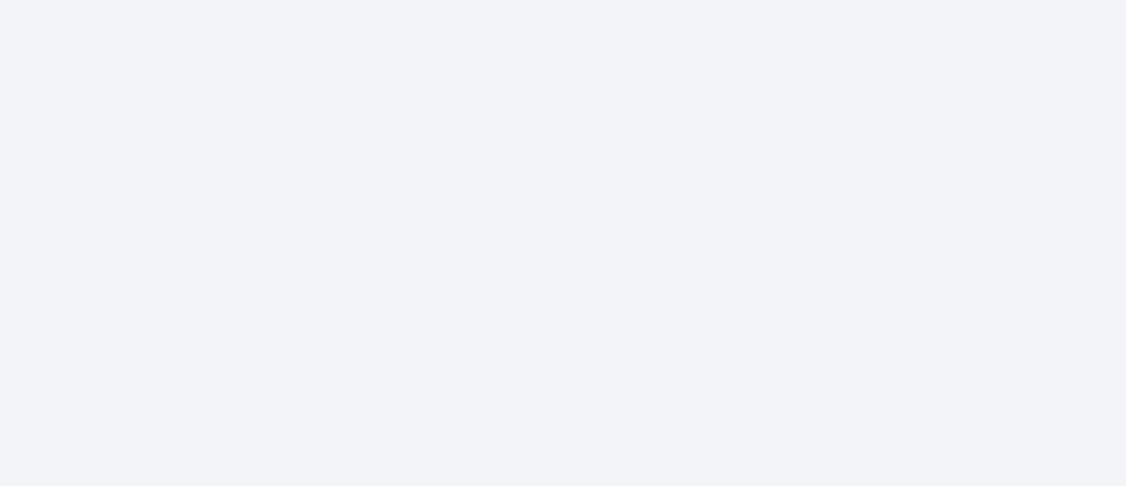 scroll, scrollTop: 0, scrollLeft: 0, axis: both 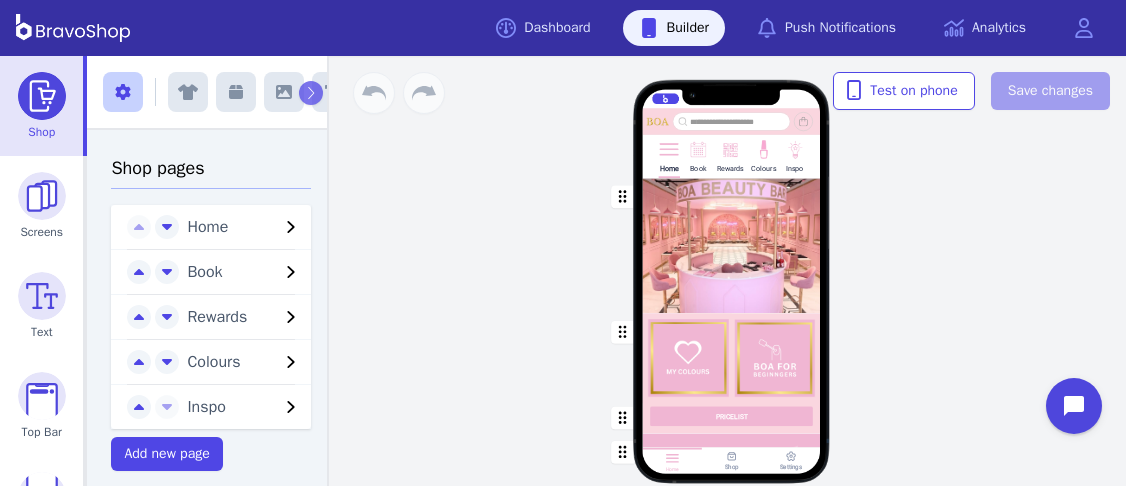 click at bounding box center [732, 245] 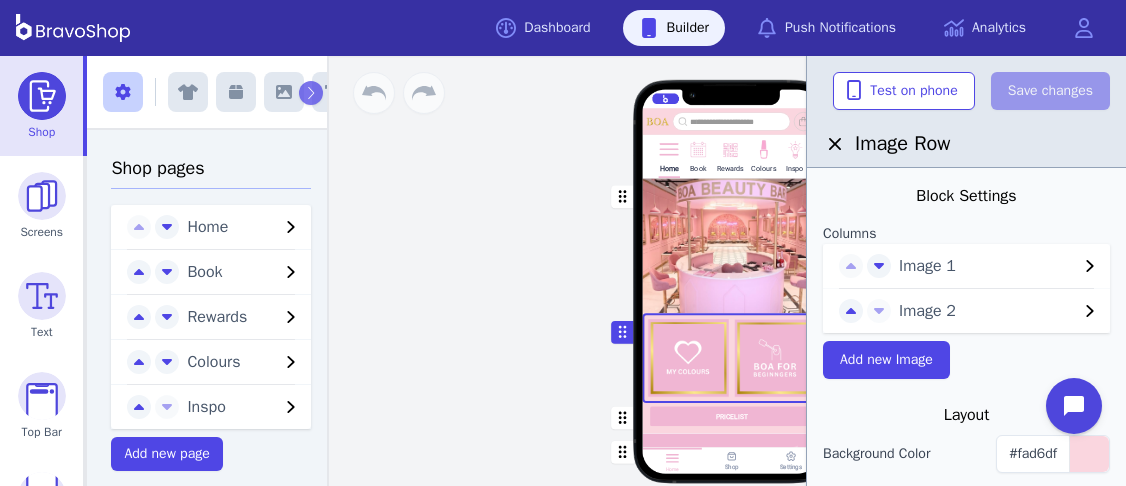 click on "Image 2" at bounding box center [988, 266] 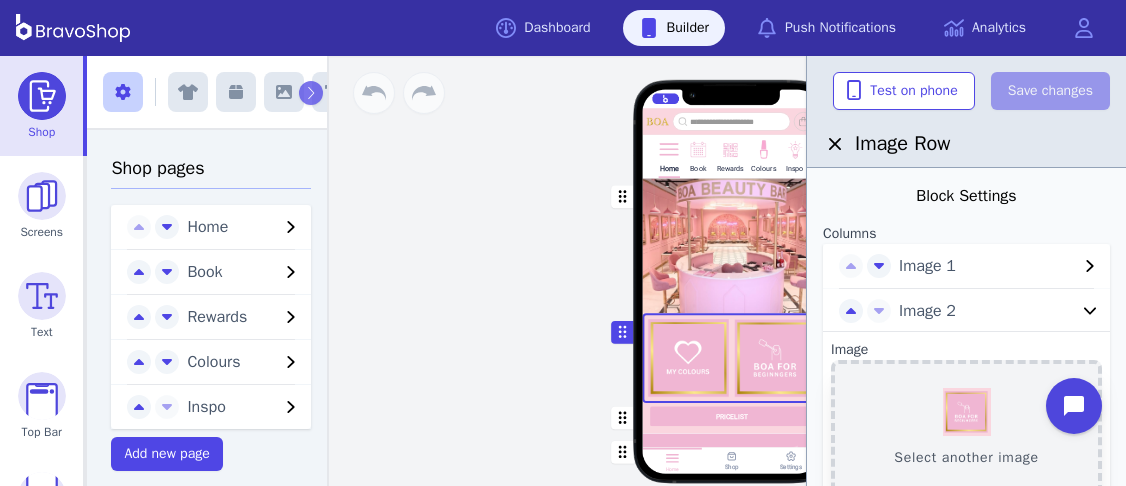 click on "Select another image" at bounding box center (966, 428) 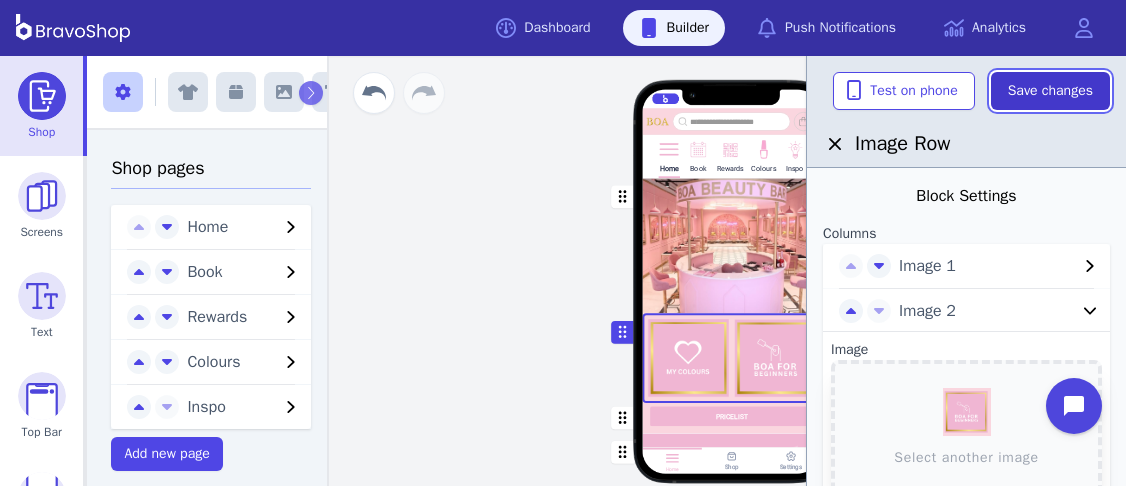 click on "Save changes" at bounding box center (1050, 91) 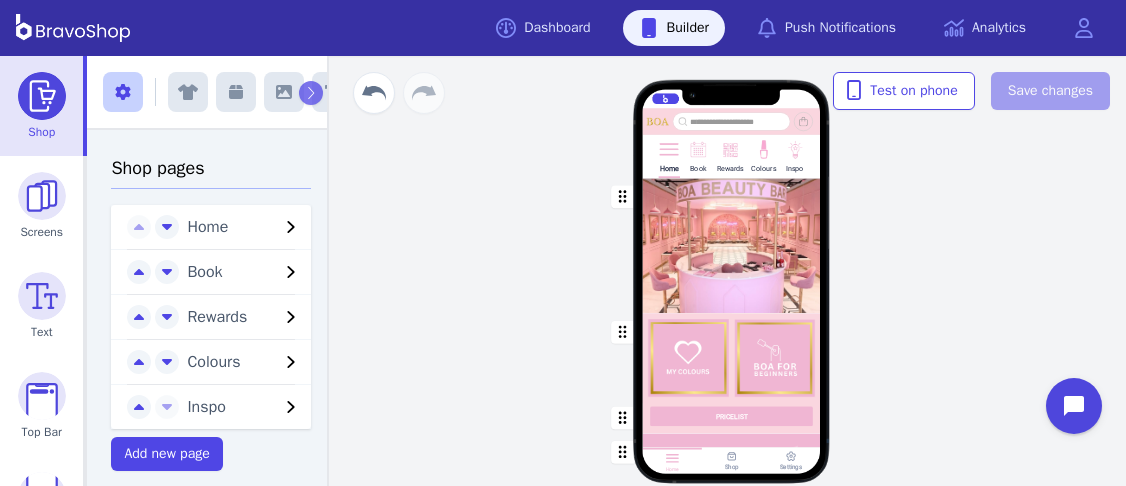 click on "Home Book Rewards Colours Inspo PRICELIST Gift Vouchers Various Denominations Featured Products Drag a block here to get started Home Shop Settings" at bounding box center [731, 271] 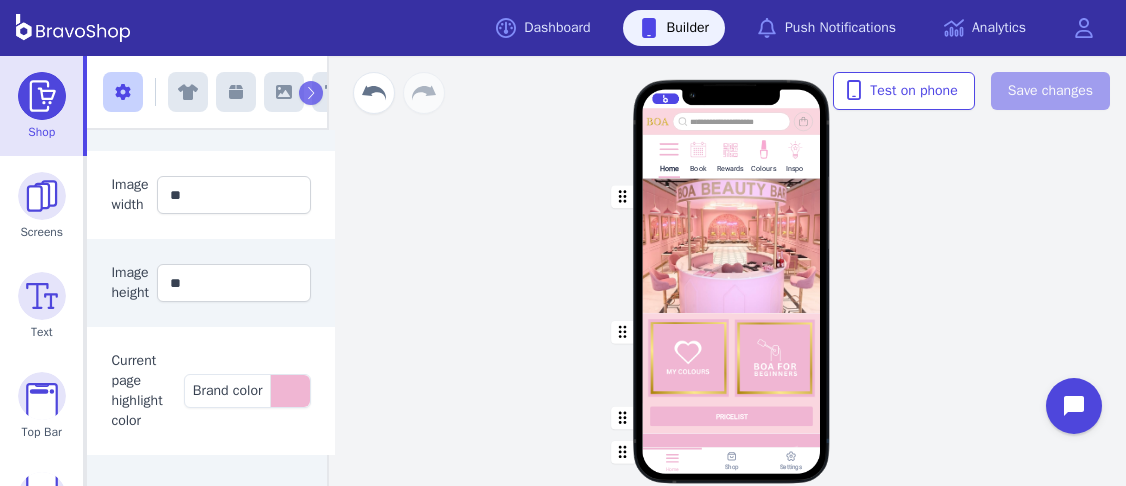 scroll, scrollTop: 0, scrollLeft: 0, axis: both 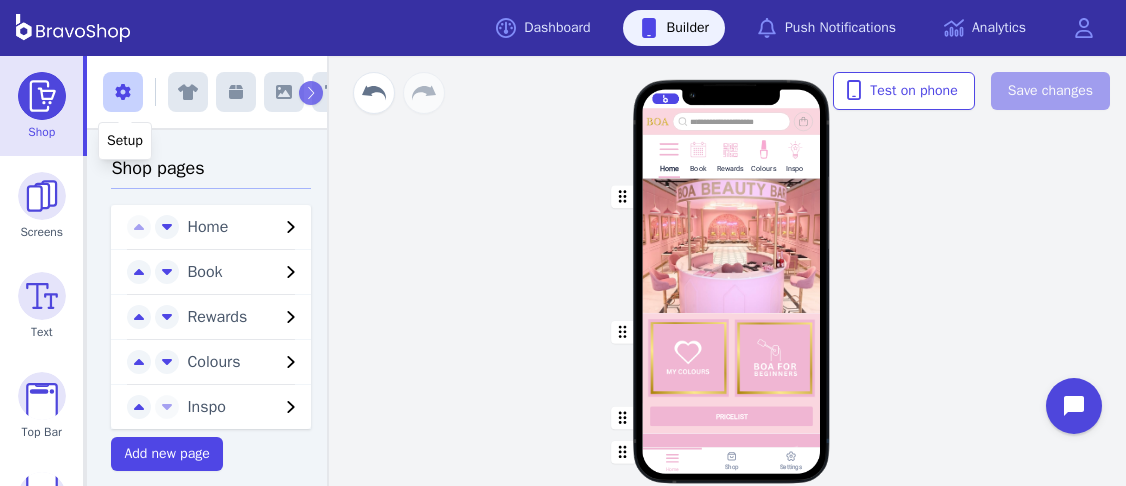 click at bounding box center [123, 92] 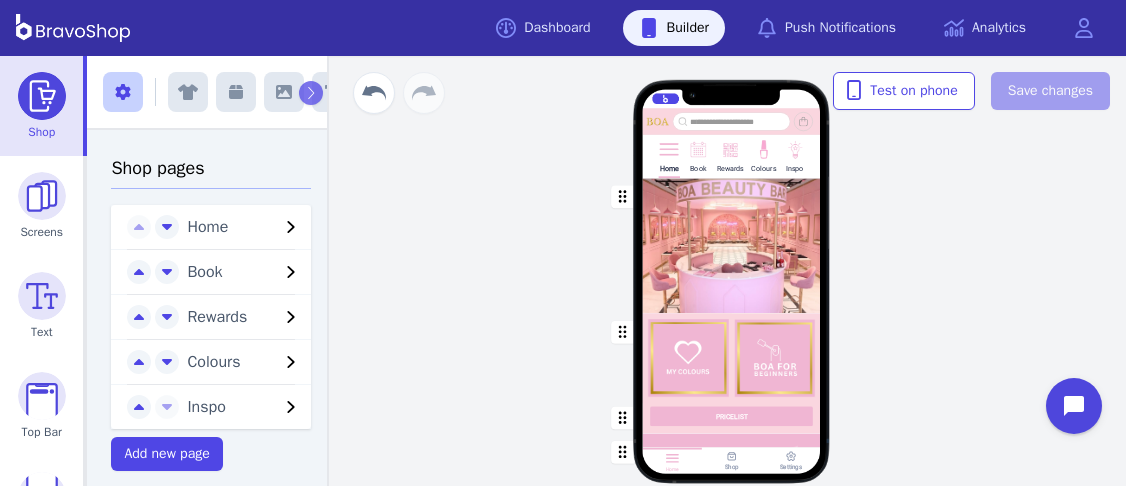 click at bounding box center (123, 92) 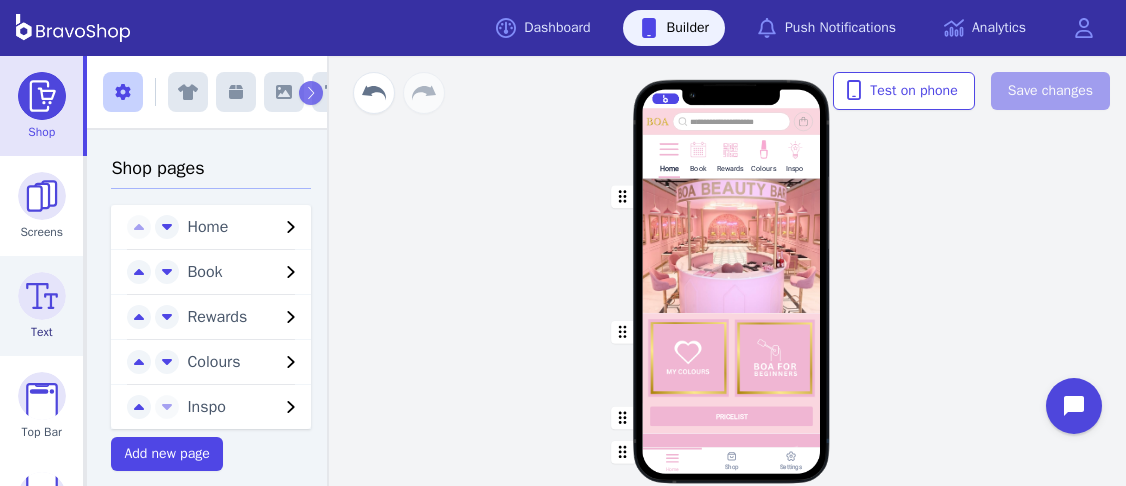 scroll, scrollTop: 270, scrollLeft: 0, axis: vertical 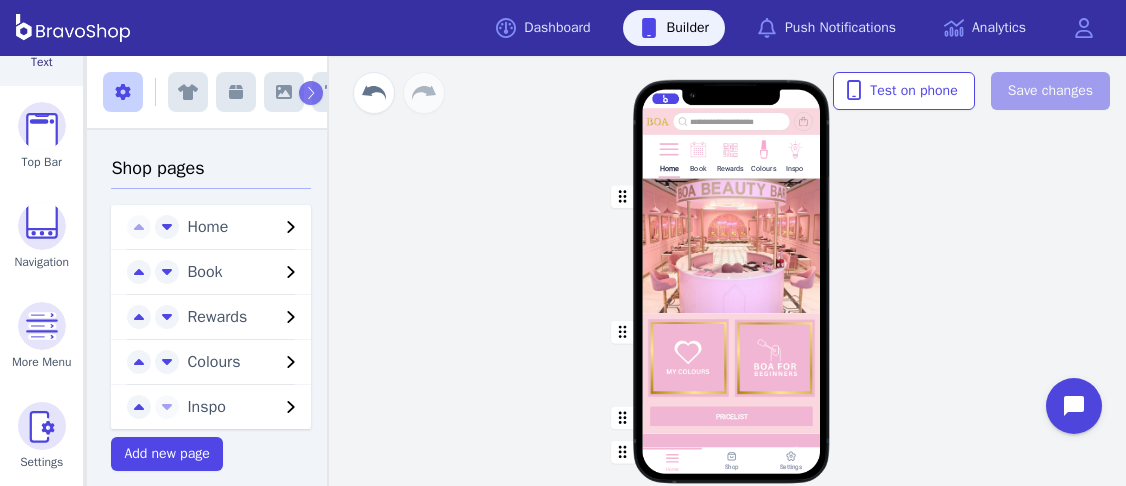 click on "More Menu" at bounding box center [41, 336] 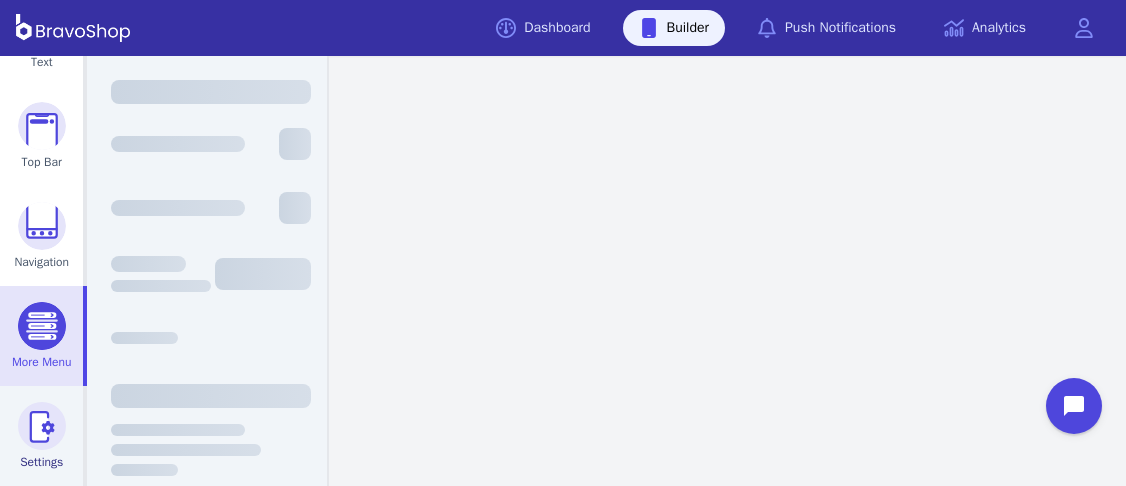 click at bounding box center (42, 426) 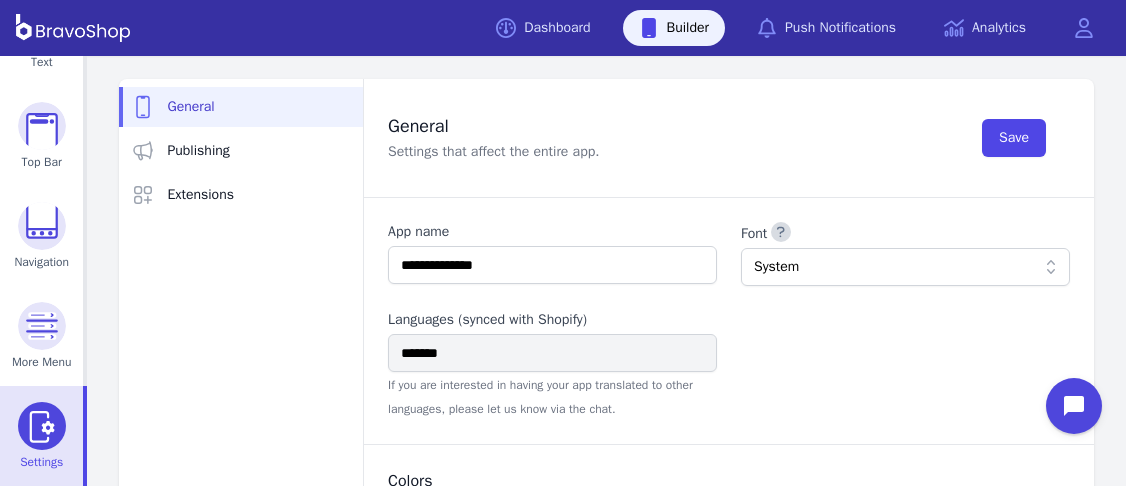 scroll, scrollTop: 0, scrollLeft: 0, axis: both 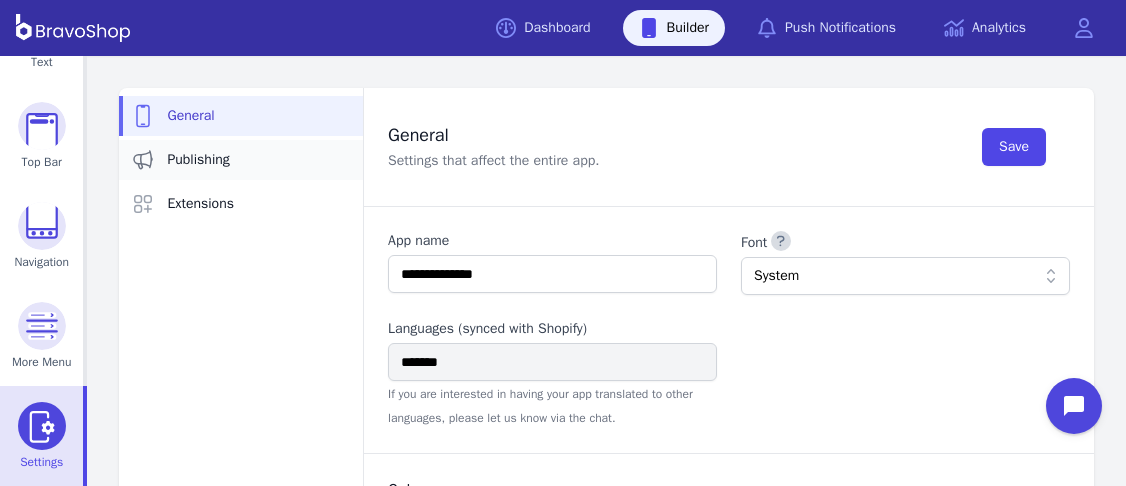 click on "Publishing" at bounding box center (198, 160) 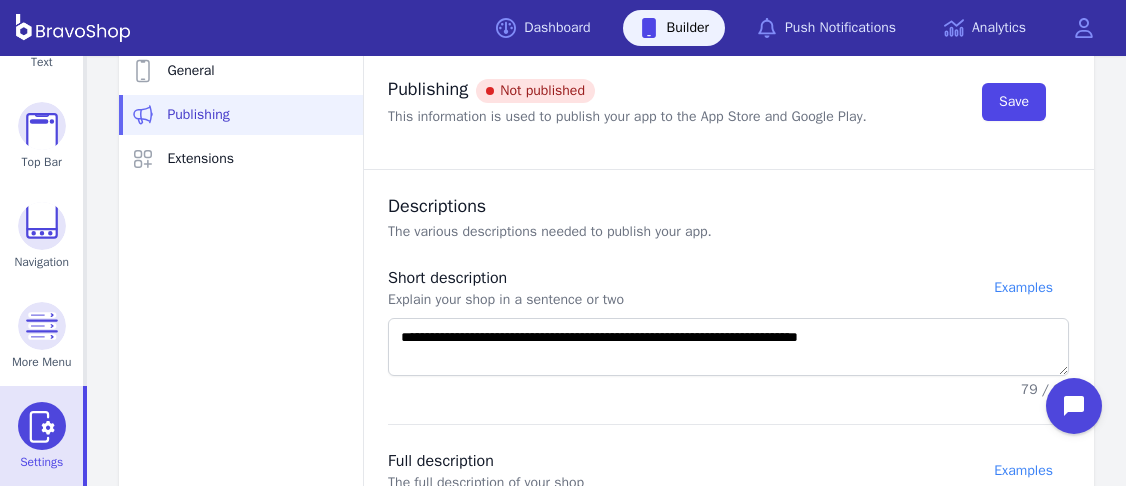 scroll, scrollTop: 0, scrollLeft: 0, axis: both 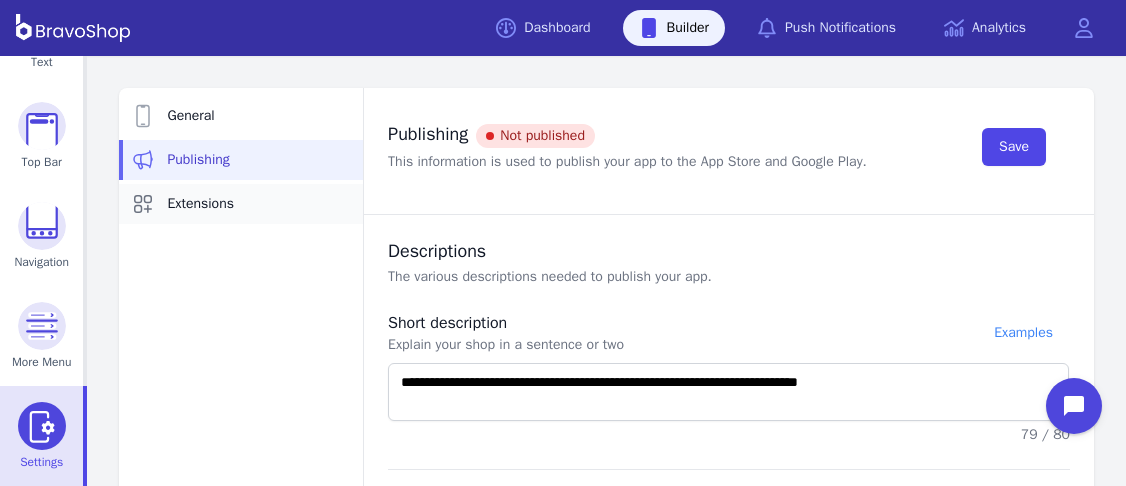 click on "Extensions" at bounding box center (241, 204) 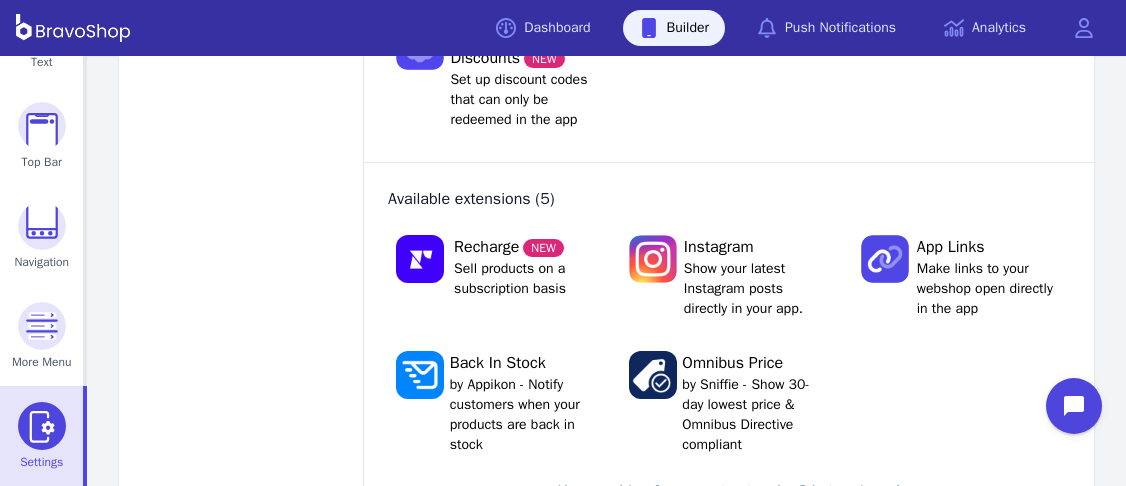 scroll, scrollTop: 316, scrollLeft: 0, axis: vertical 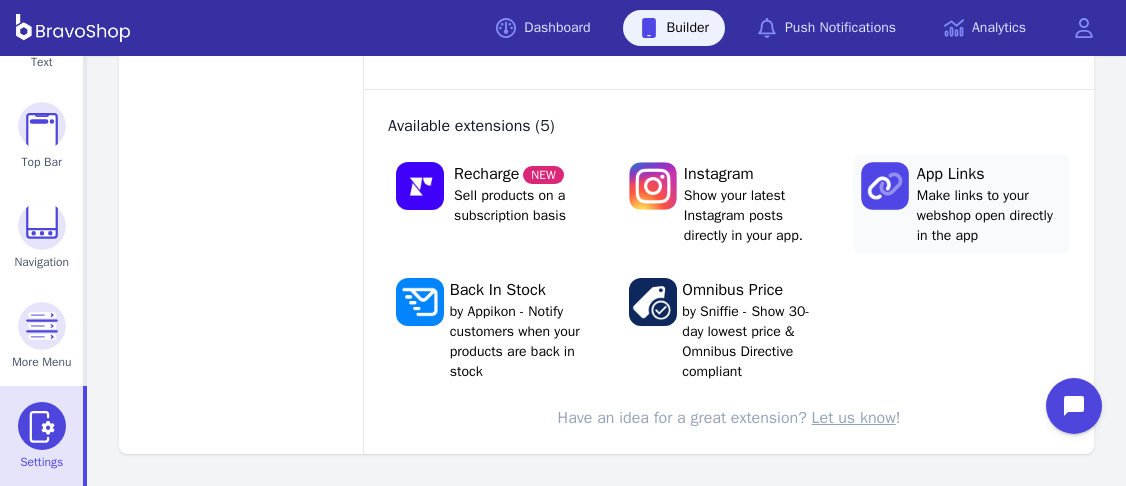 click on "App Links" at bounding box center [989, 174] 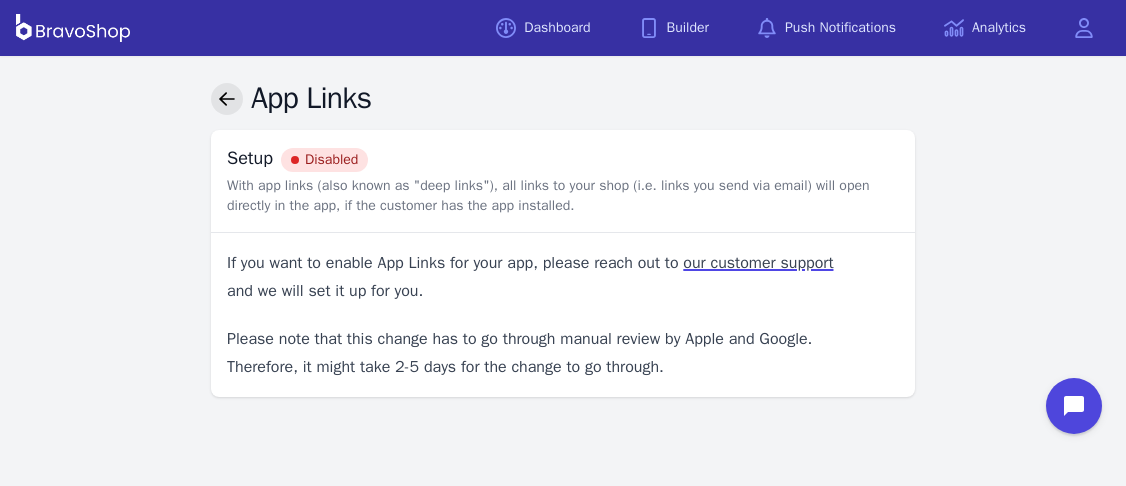 click at bounding box center (227, 99) 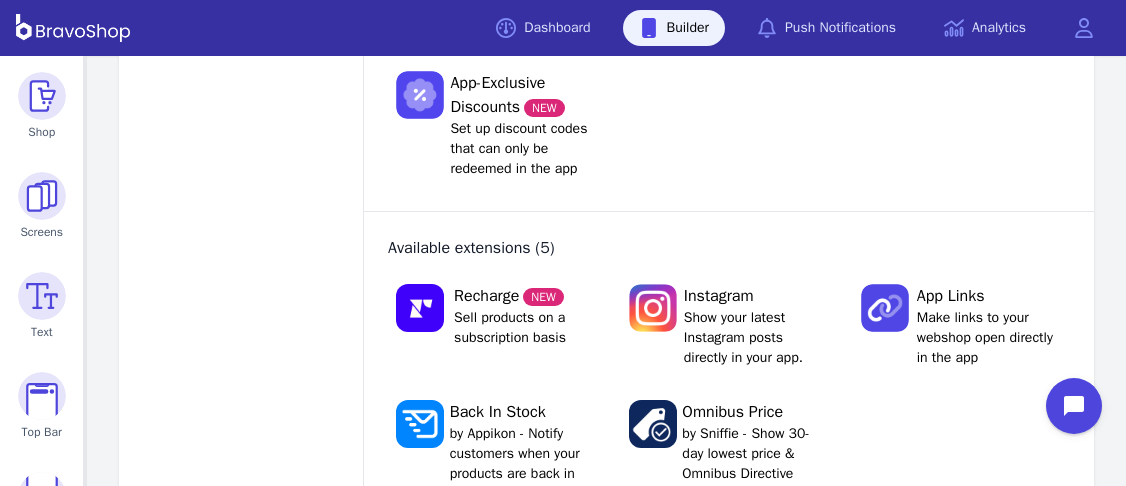 scroll, scrollTop: 0, scrollLeft: 0, axis: both 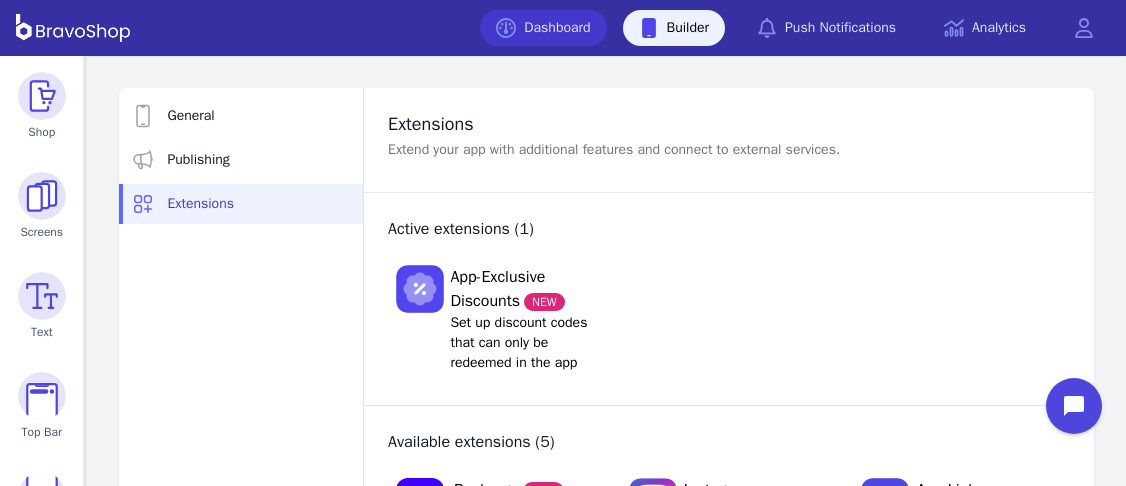 click on "Dashboard" at bounding box center (543, 28) 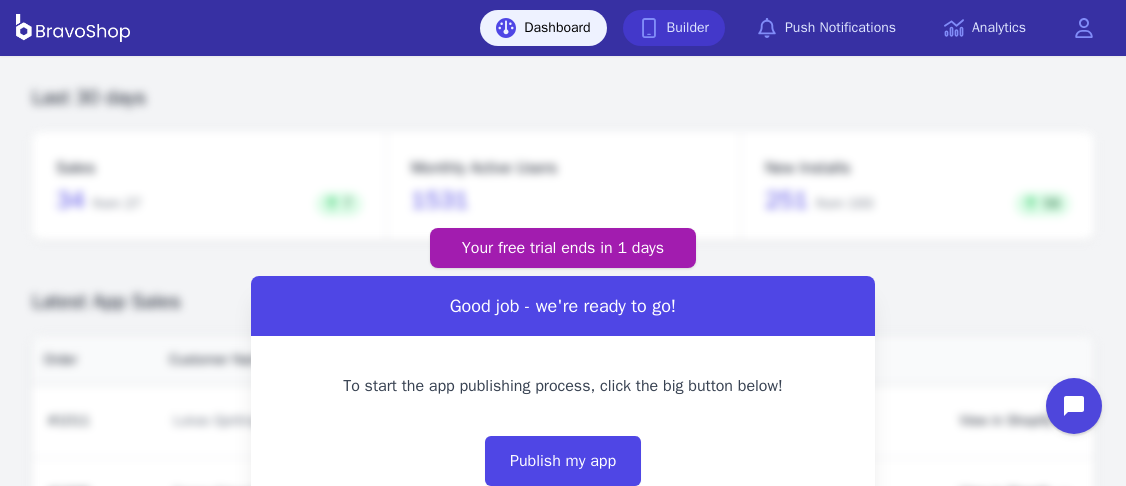 click on "Builder" at bounding box center (674, 28) 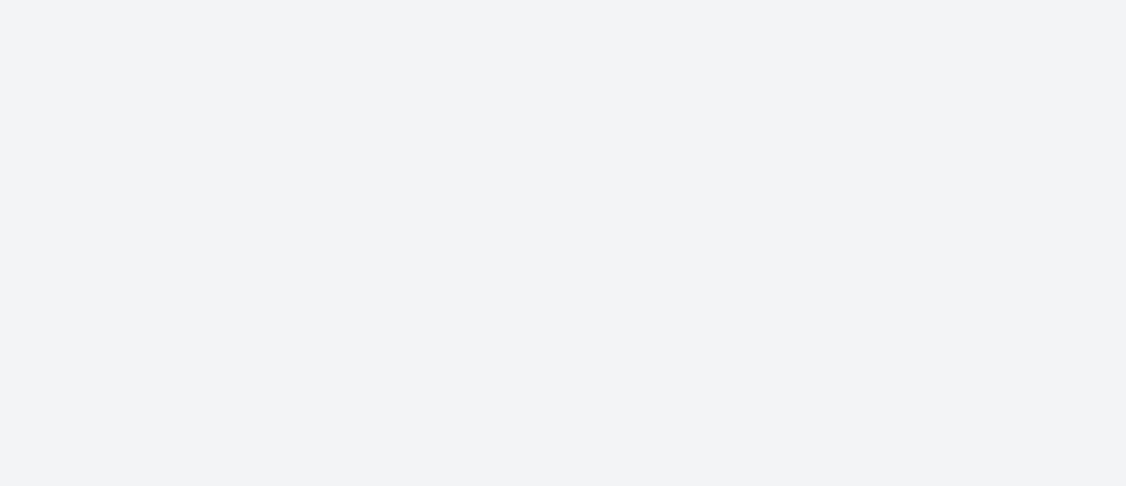 scroll, scrollTop: 0, scrollLeft: 0, axis: both 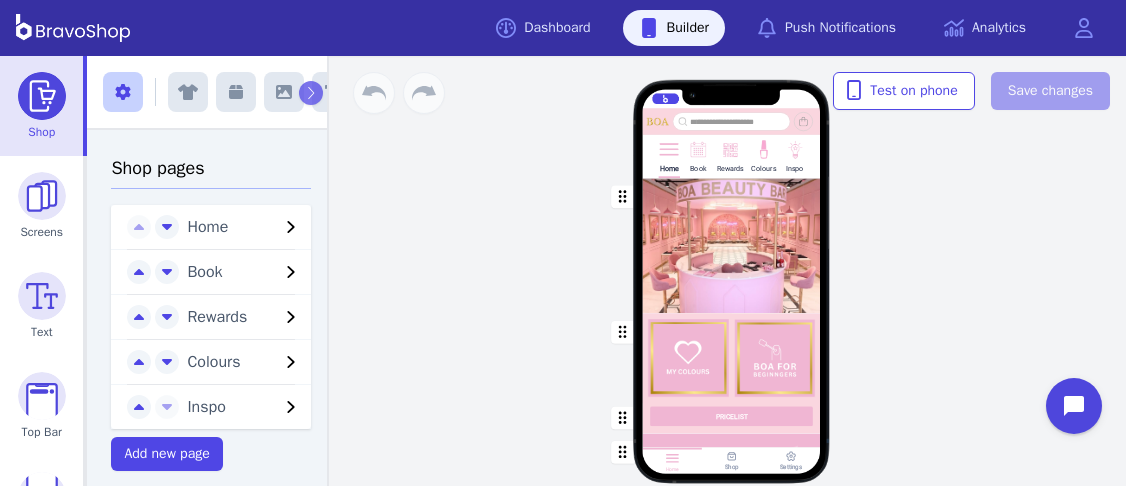 click at bounding box center [732, 245] 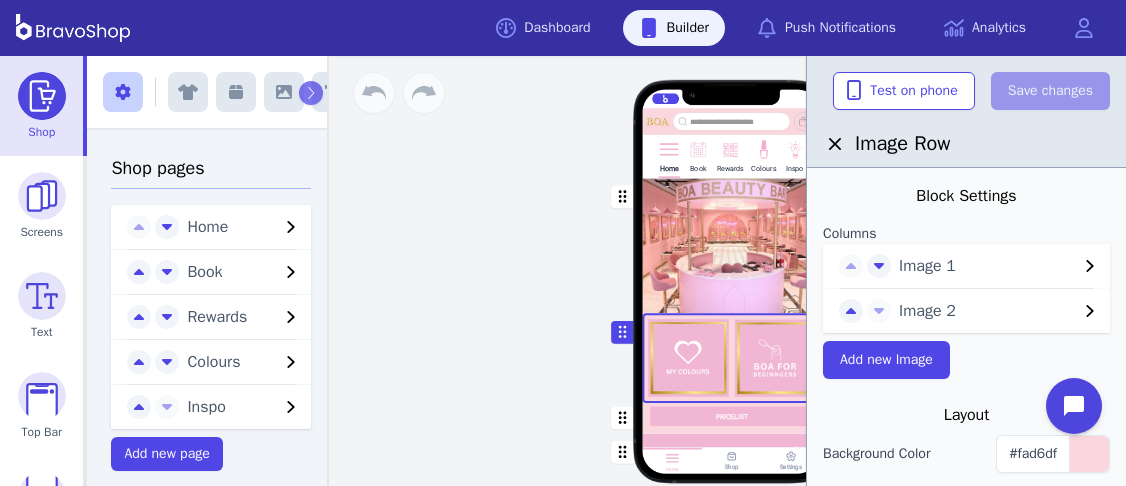 click on "Image 2" at bounding box center (988, 266) 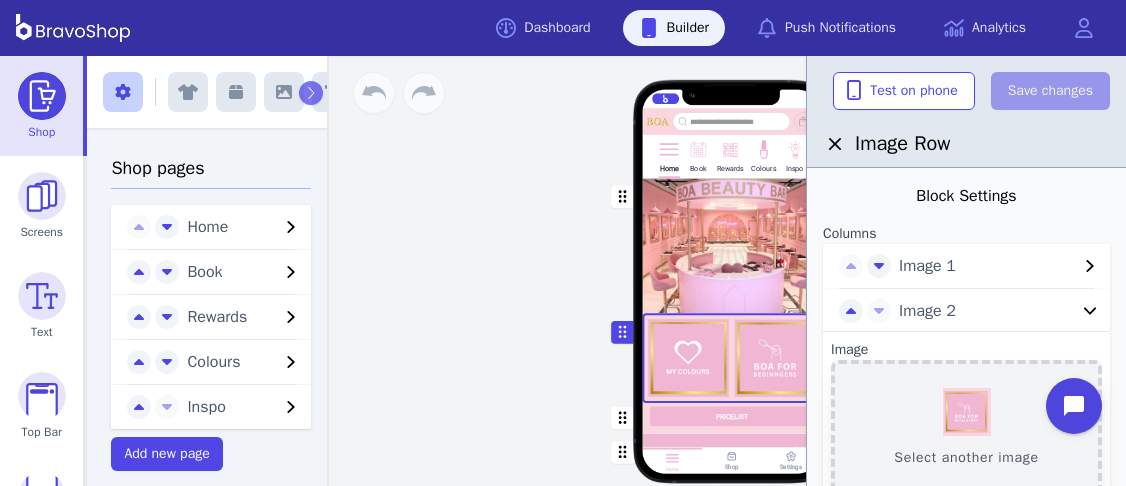 click on "Select another image" at bounding box center [966, 428] 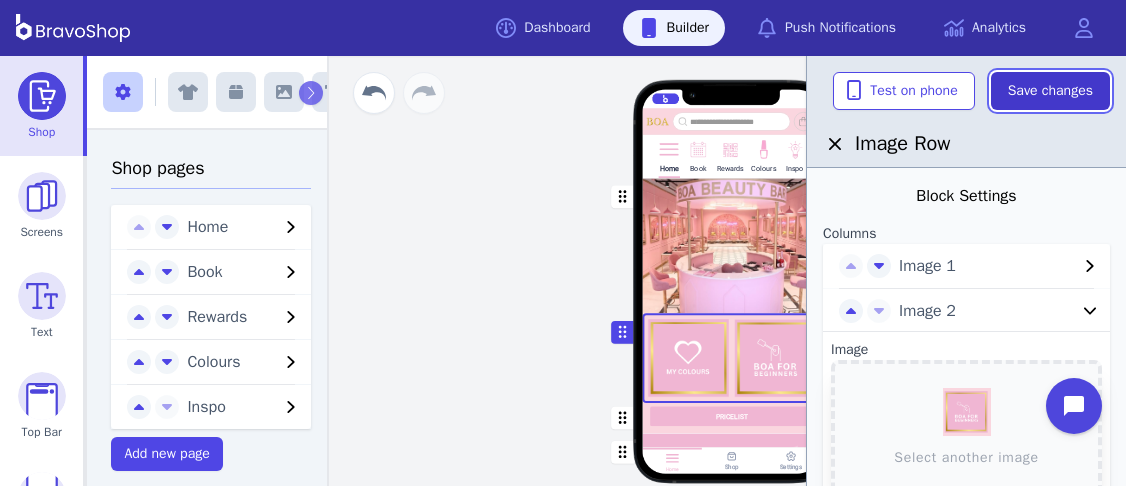 click on "Save changes" at bounding box center [1050, 91] 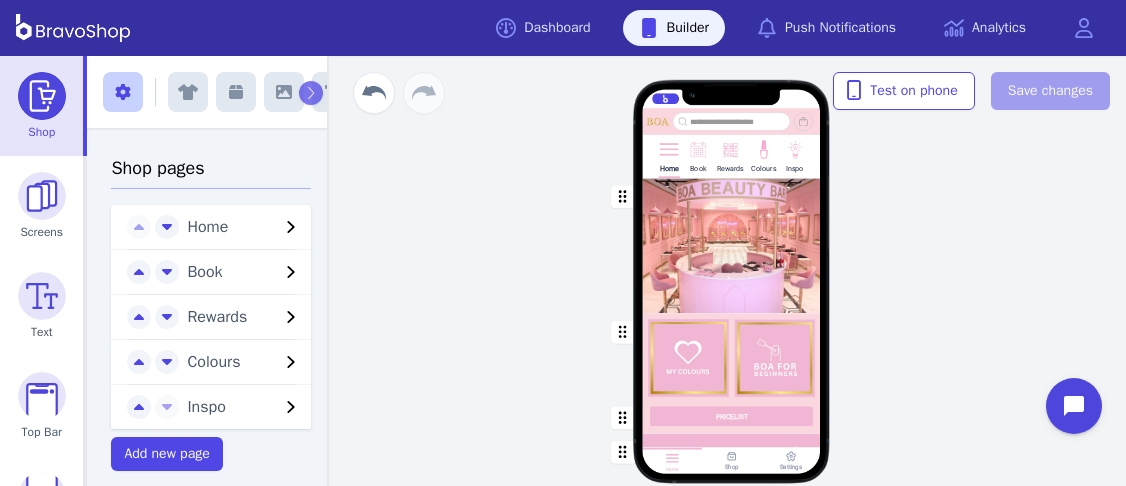 click on "Home Book Rewards Colours Inspo PRICELIST Gift Vouchers Various Denominations Featured Products Drag a block here to get started Home Shop Settings" at bounding box center [731, 271] 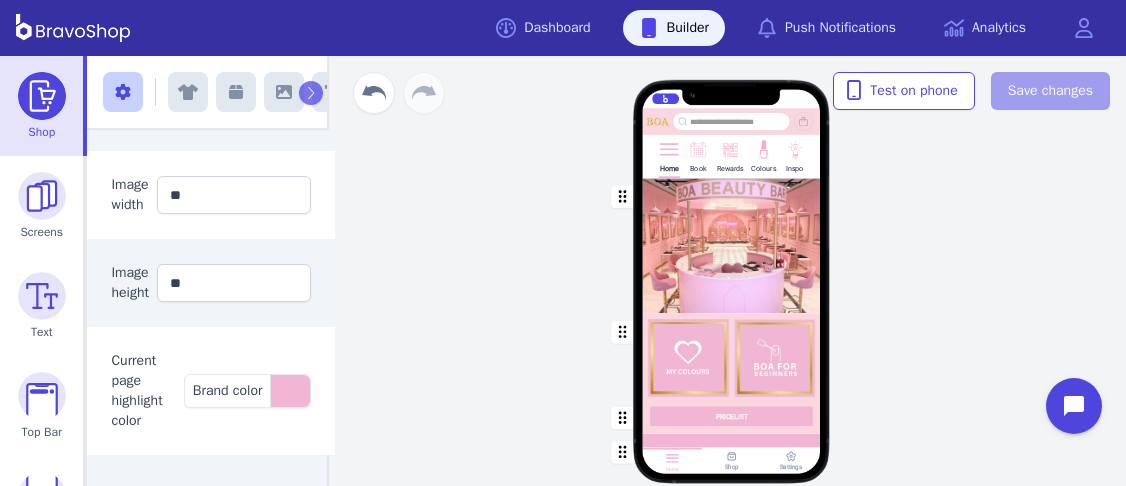 scroll, scrollTop: 0, scrollLeft: 0, axis: both 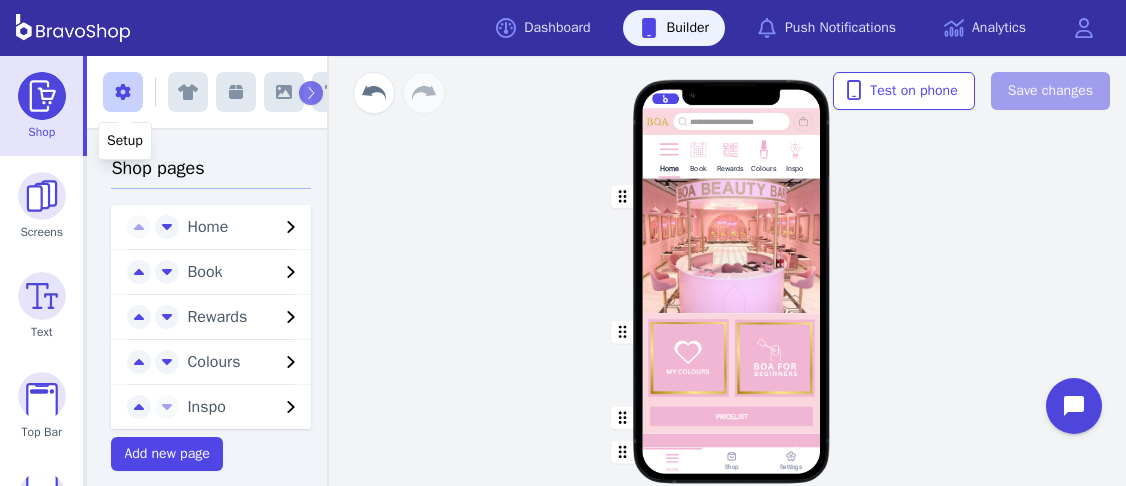click at bounding box center (123, 92) 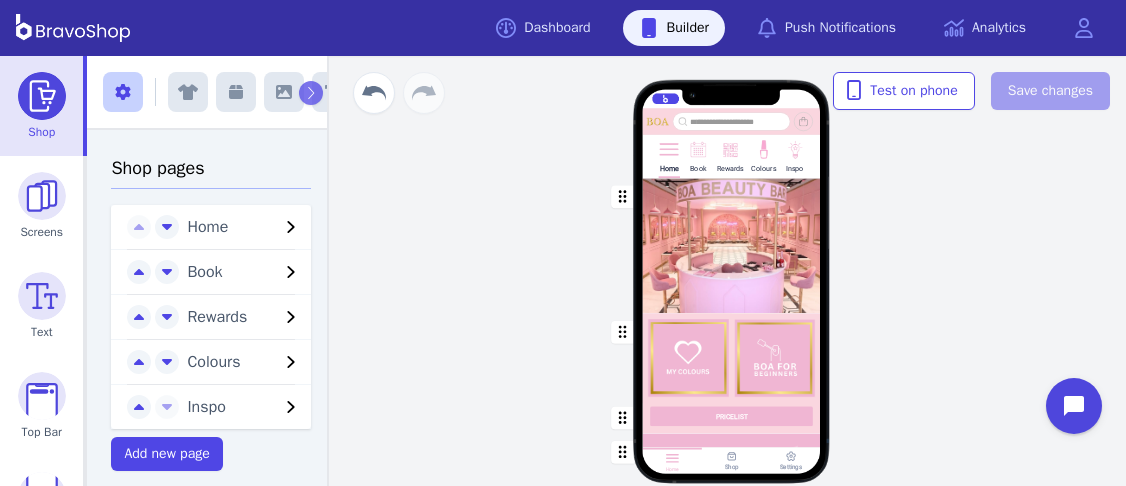 click at bounding box center [123, 92] 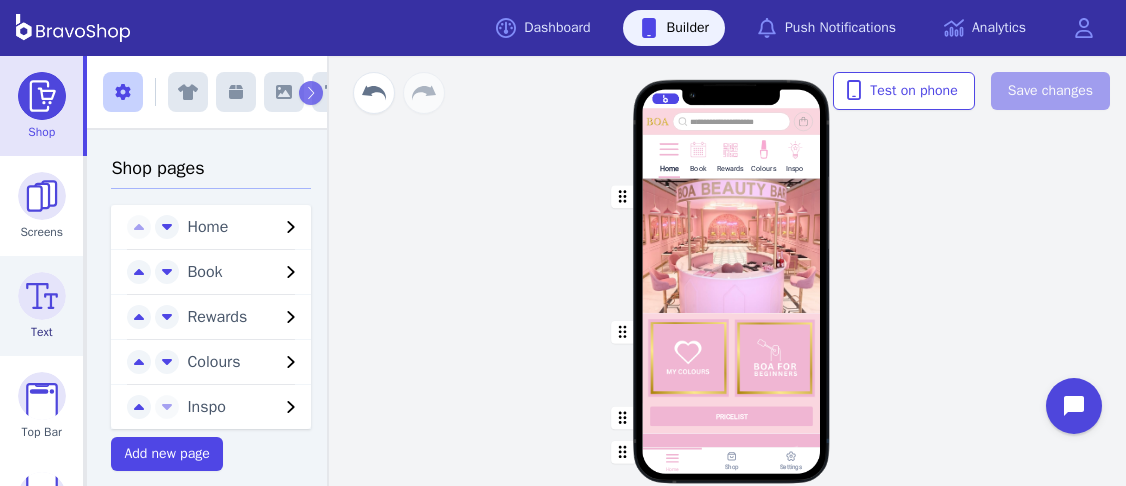scroll, scrollTop: 270, scrollLeft: 0, axis: vertical 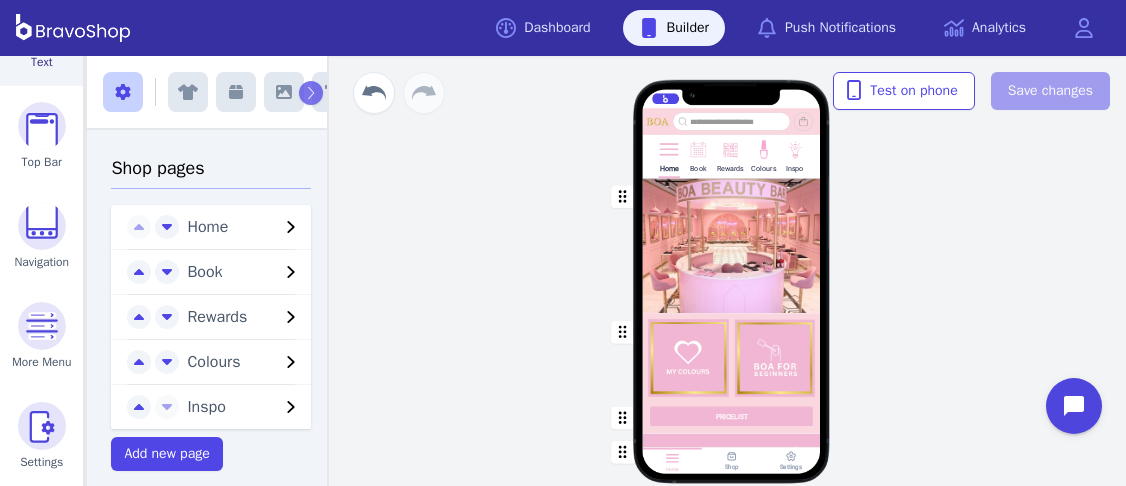 click on "More Menu" at bounding box center (41, 336) 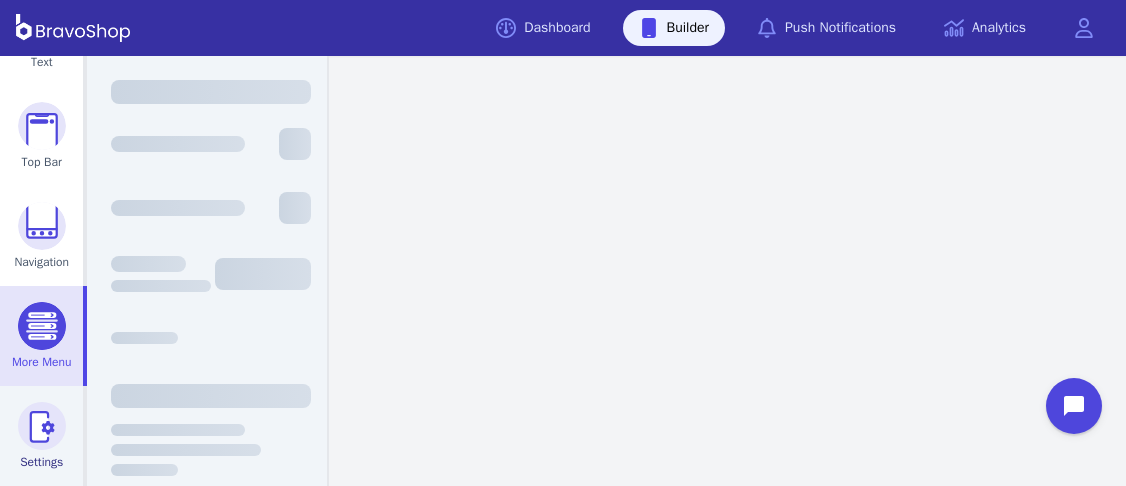 click at bounding box center (42, 426) 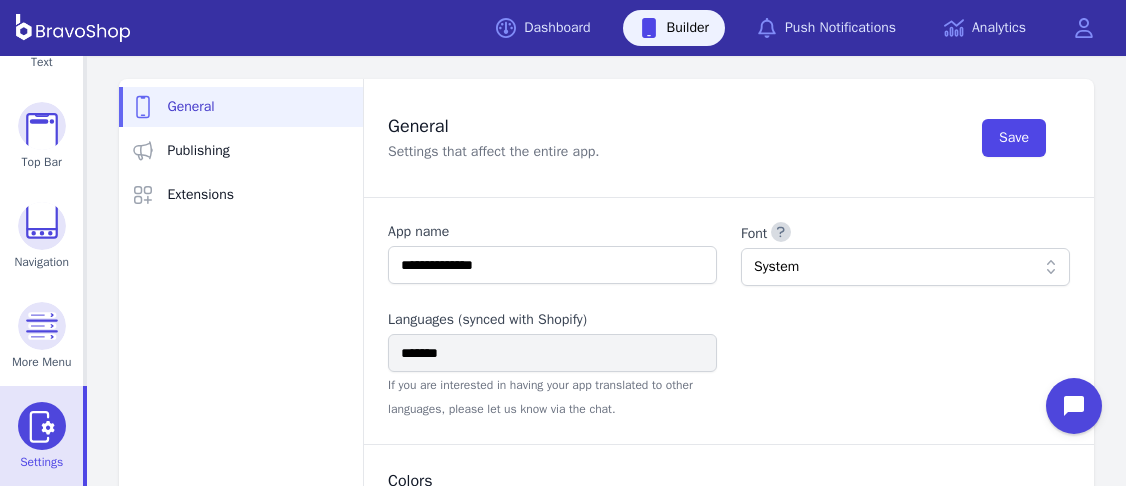 scroll, scrollTop: 0, scrollLeft: 0, axis: both 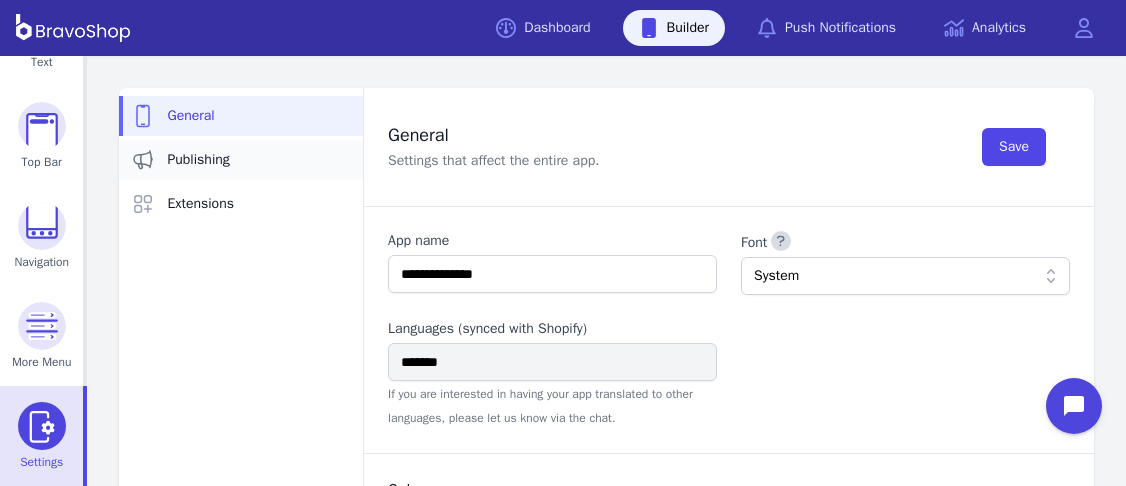 click on "Publishing" at bounding box center (198, 160) 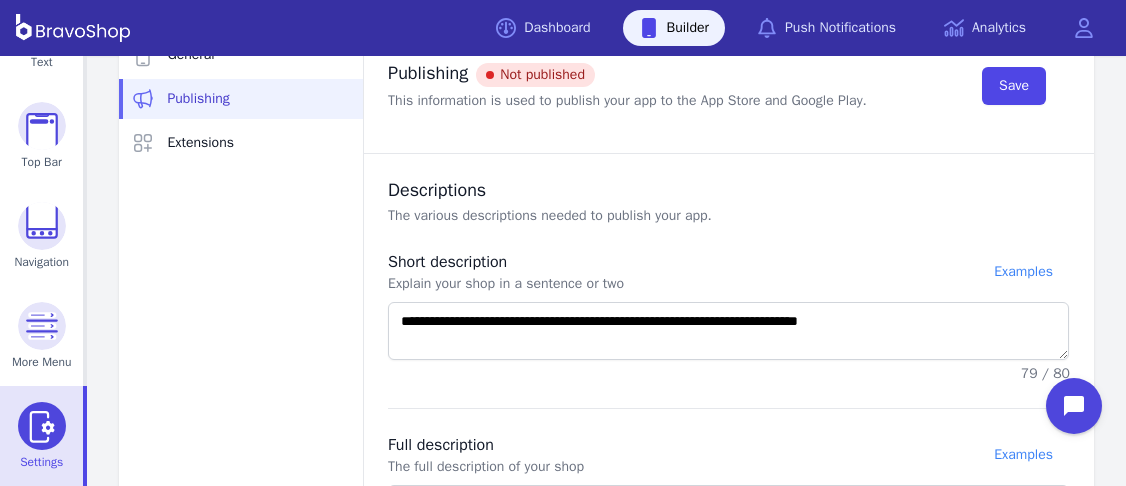 scroll, scrollTop: 0, scrollLeft: 0, axis: both 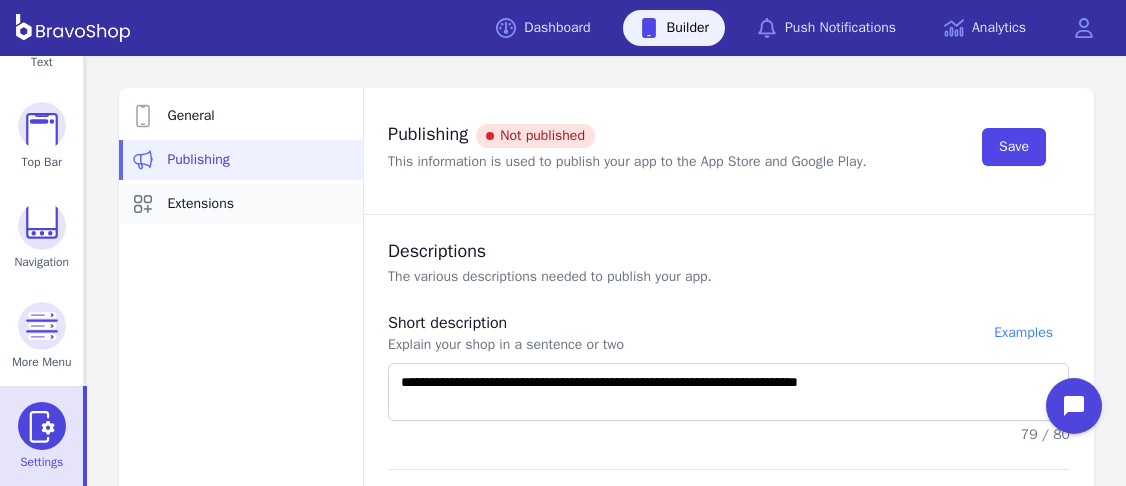 click on "Extensions" at bounding box center [241, 204] 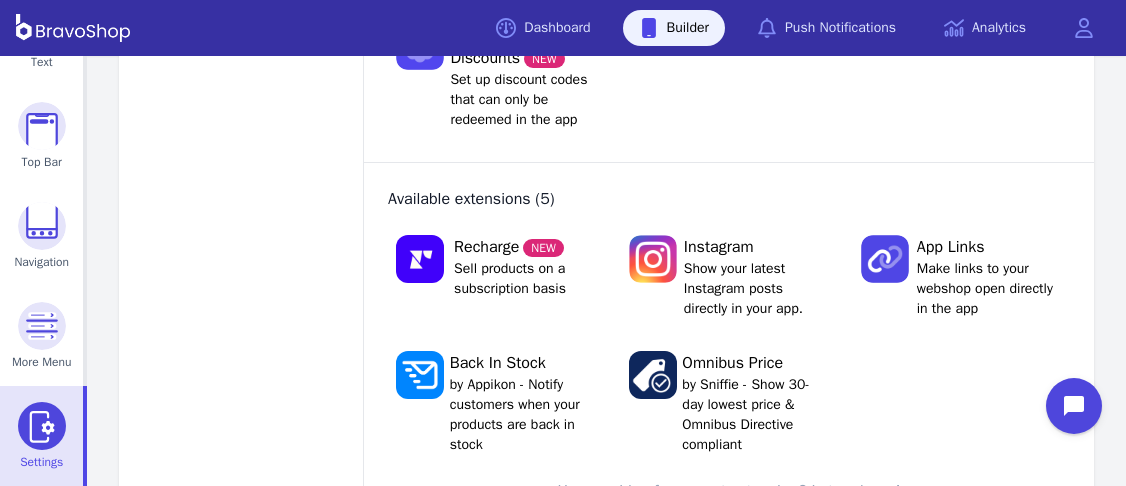 scroll, scrollTop: 316, scrollLeft: 0, axis: vertical 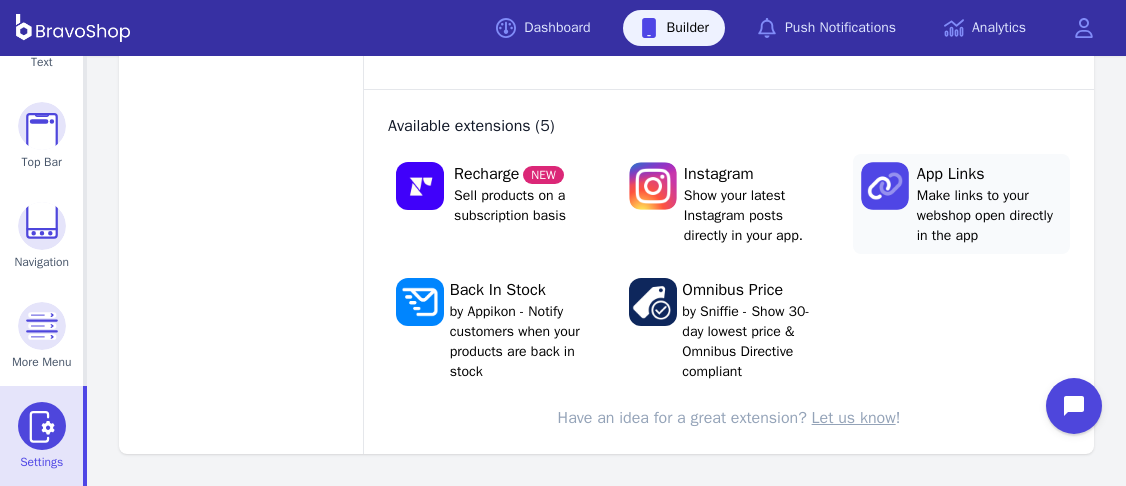 click on "App Links" at bounding box center (989, 174) 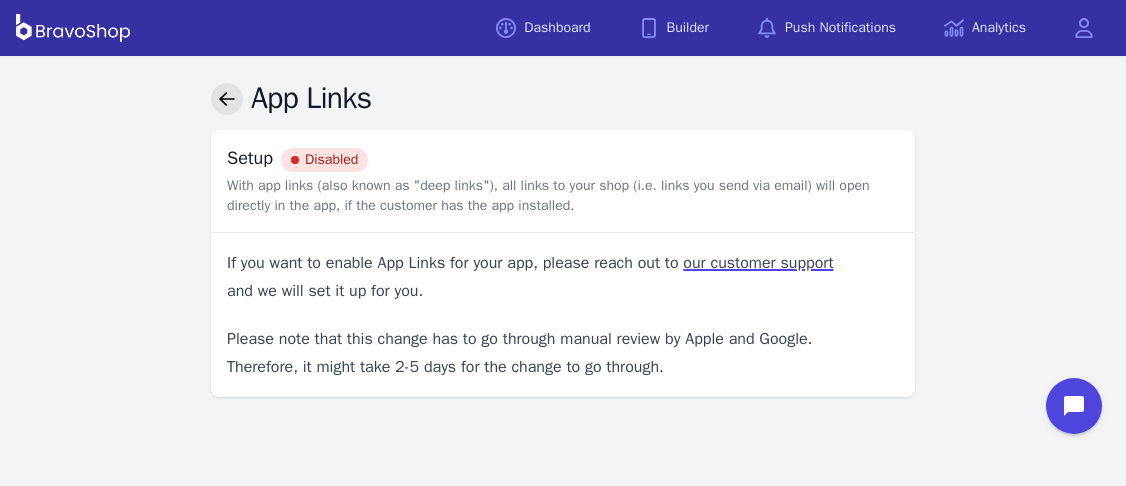 click at bounding box center (227, 99) 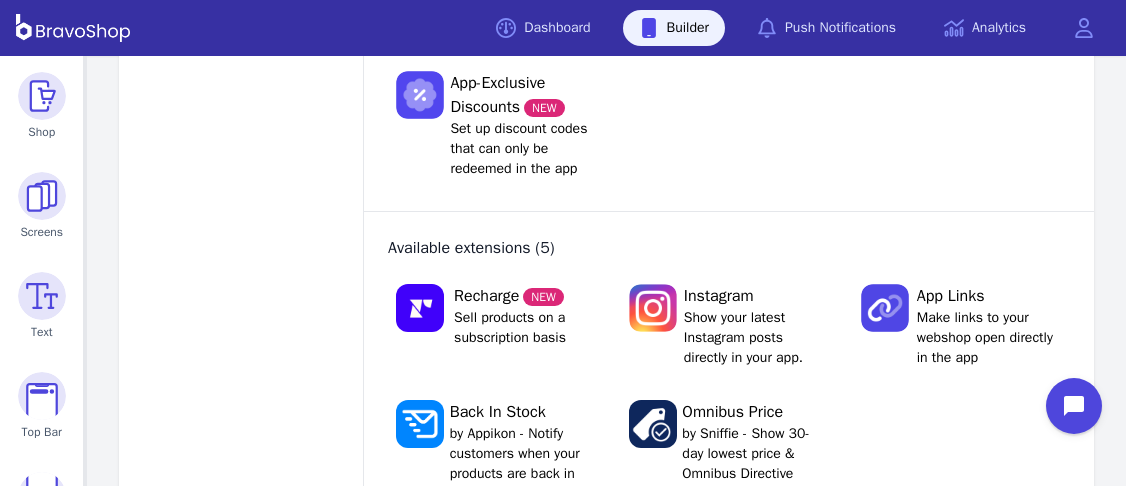 scroll, scrollTop: 0, scrollLeft: 0, axis: both 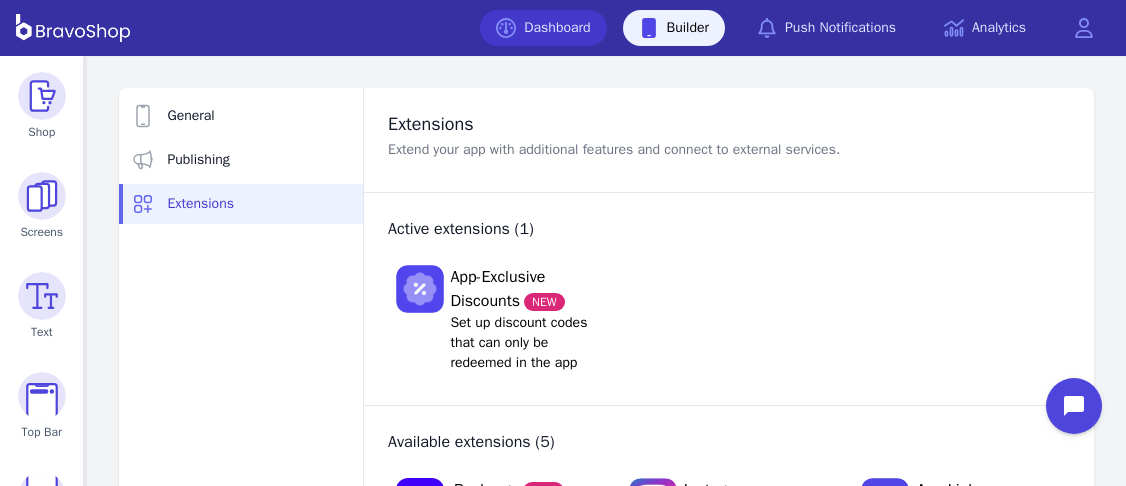 click on "Dashboard" at bounding box center (543, 28) 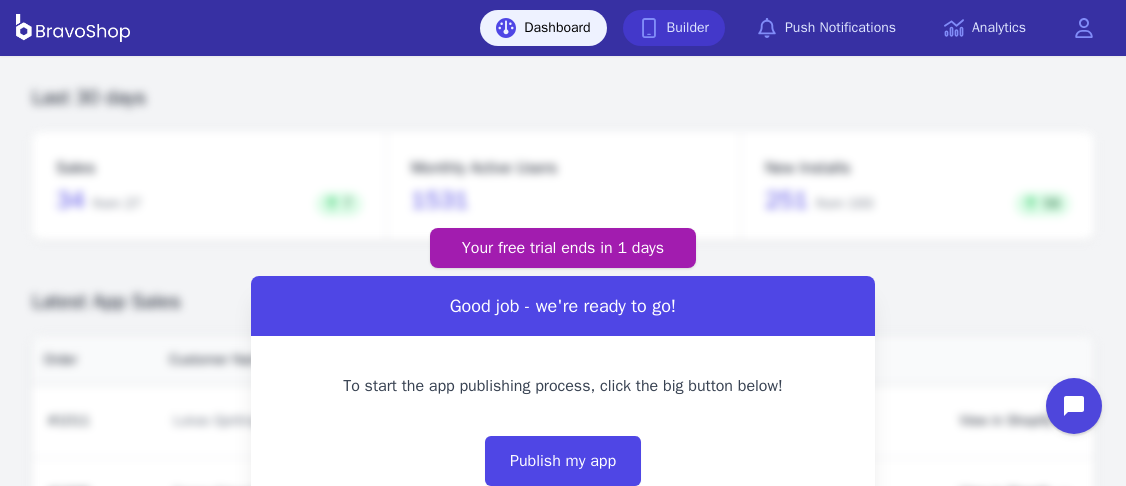 click on "Builder" at bounding box center [674, 28] 